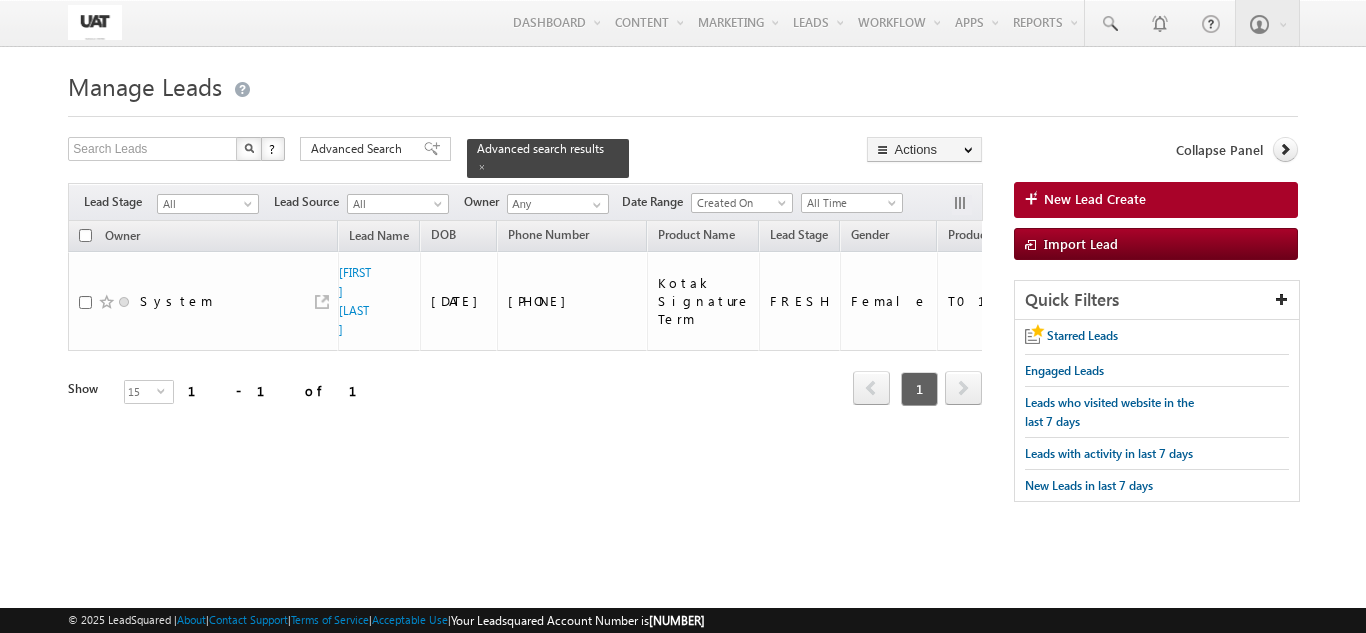 scroll, scrollTop: 0, scrollLeft: 0, axis: both 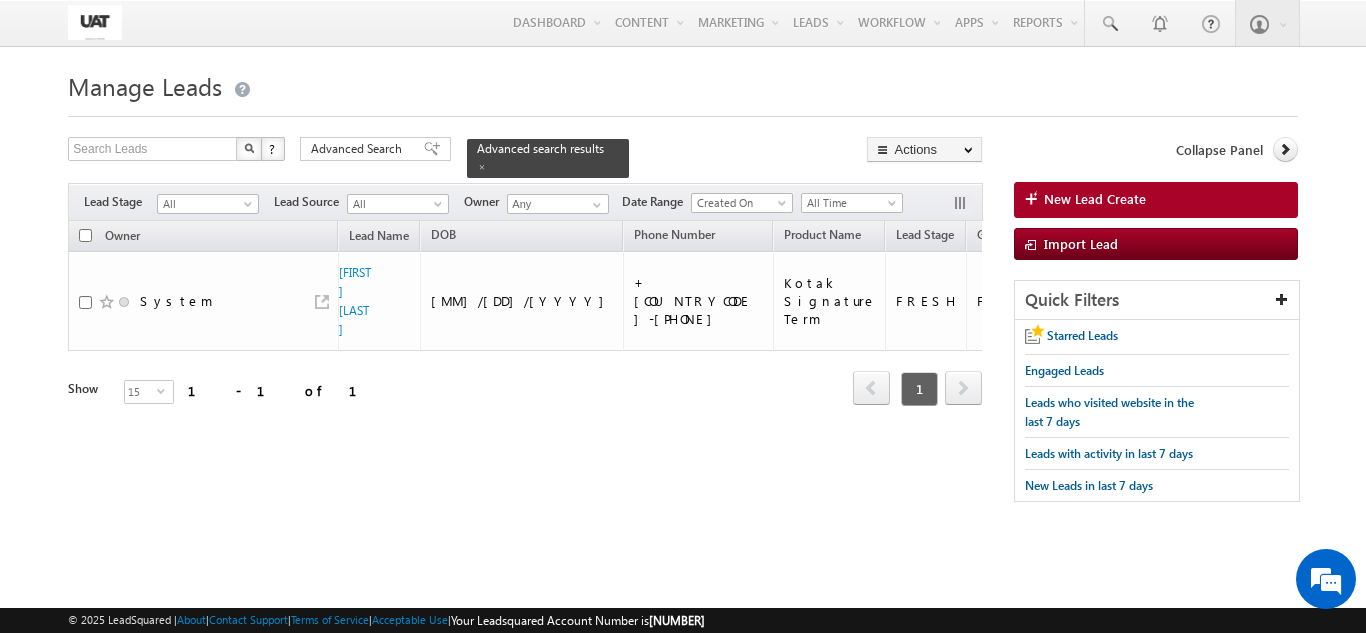 click on "Show
15 select 15" at bounding box center (182, 394) 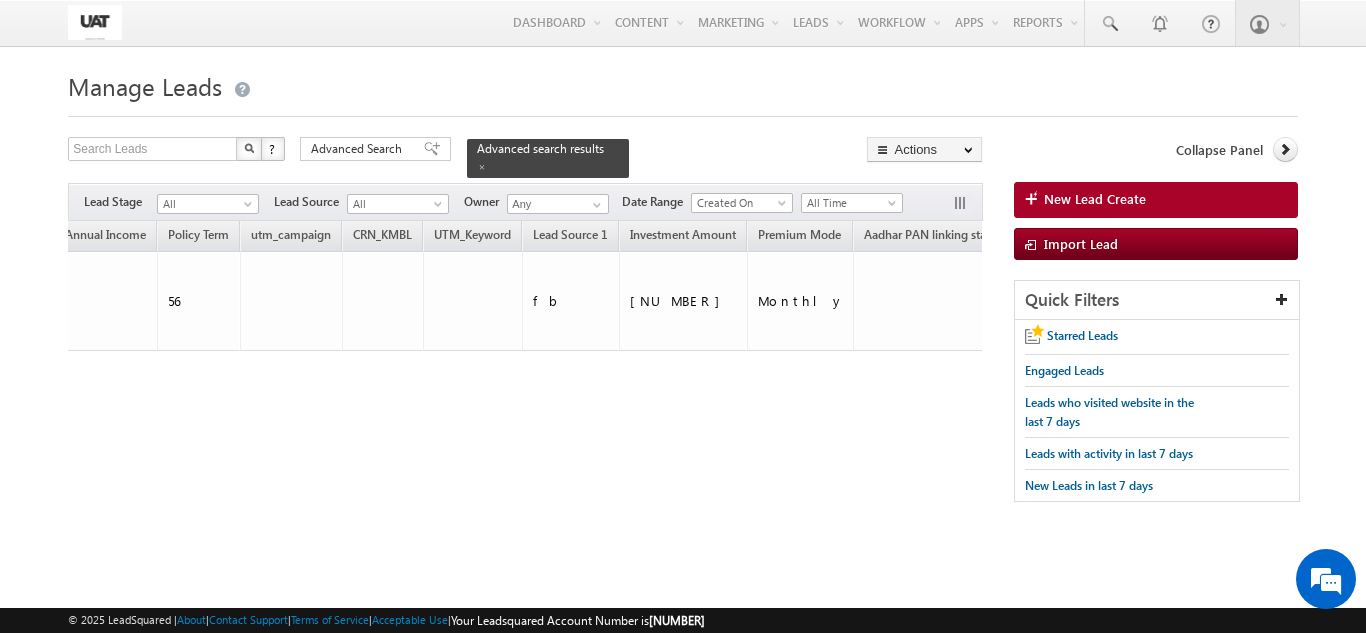 scroll, scrollTop: 0, scrollLeft: 0, axis: both 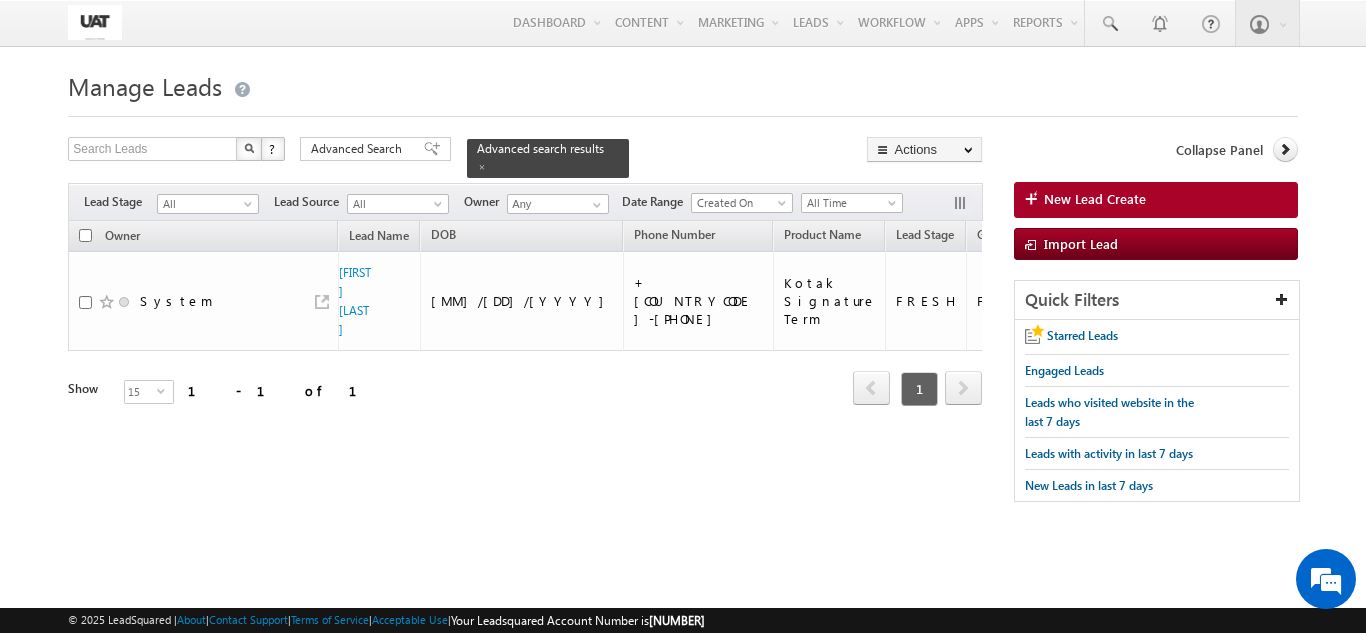 drag, startPoint x: 118, startPoint y: 426, endPoint x: 303, endPoint y: 415, distance: 185.32674 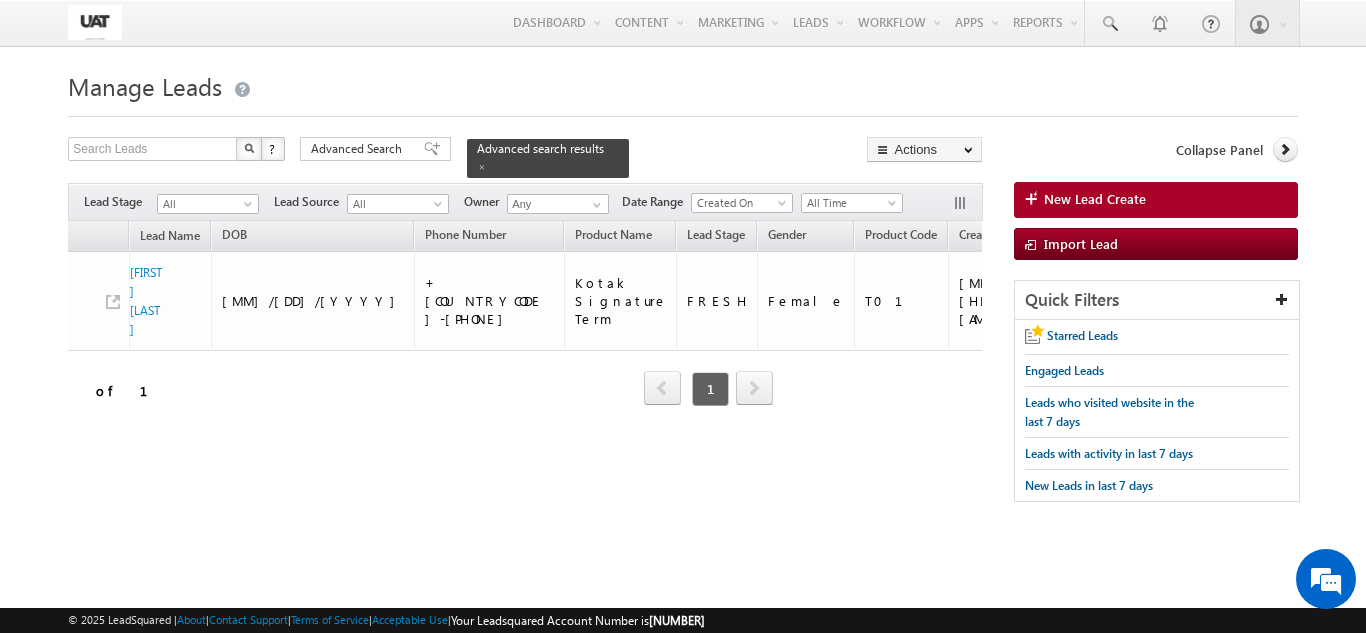 scroll, scrollTop: 0, scrollLeft: 0, axis: both 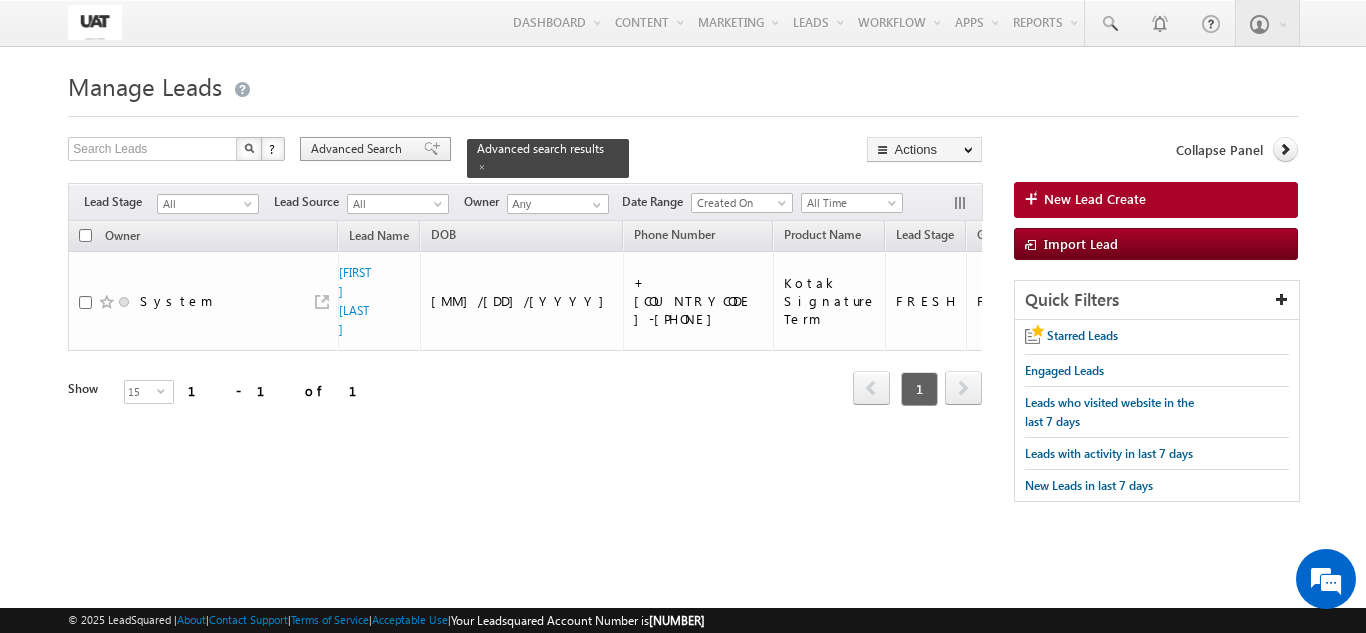 click on "Advanced Search" at bounding box center (359, 149) 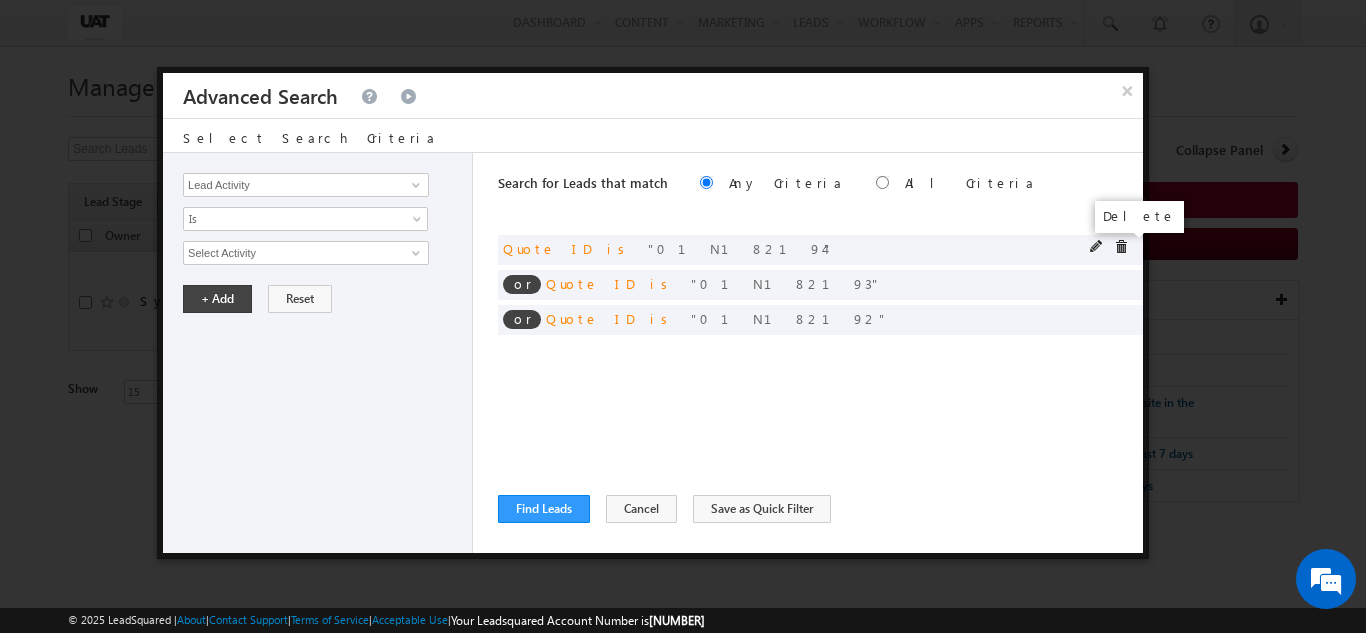 click at bounding box center (1121, 247) 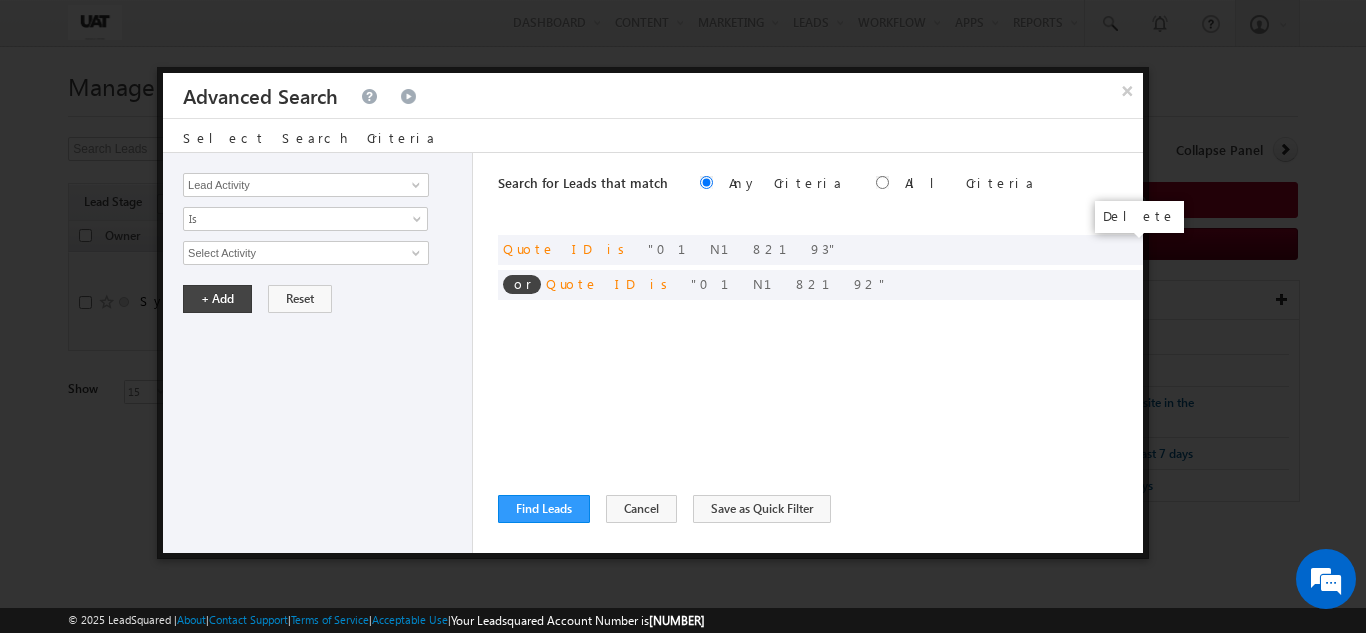 click at bounding box center [0, 0] 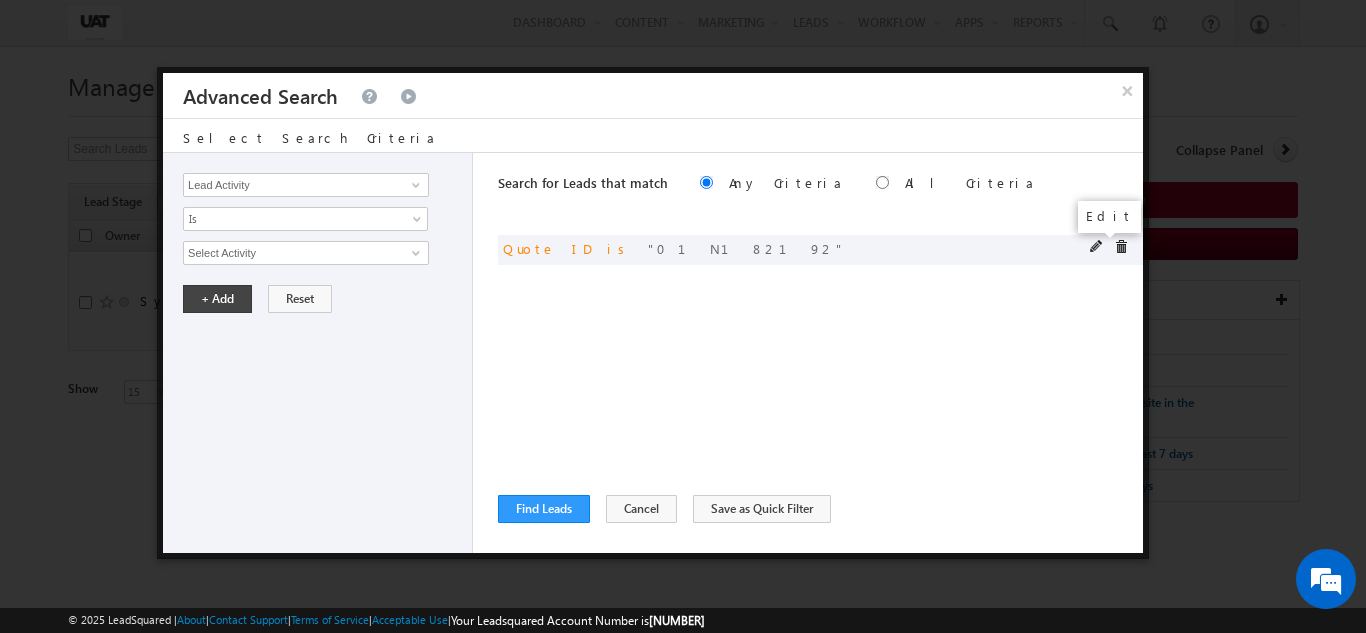 click at bounding box center [1097, 247] 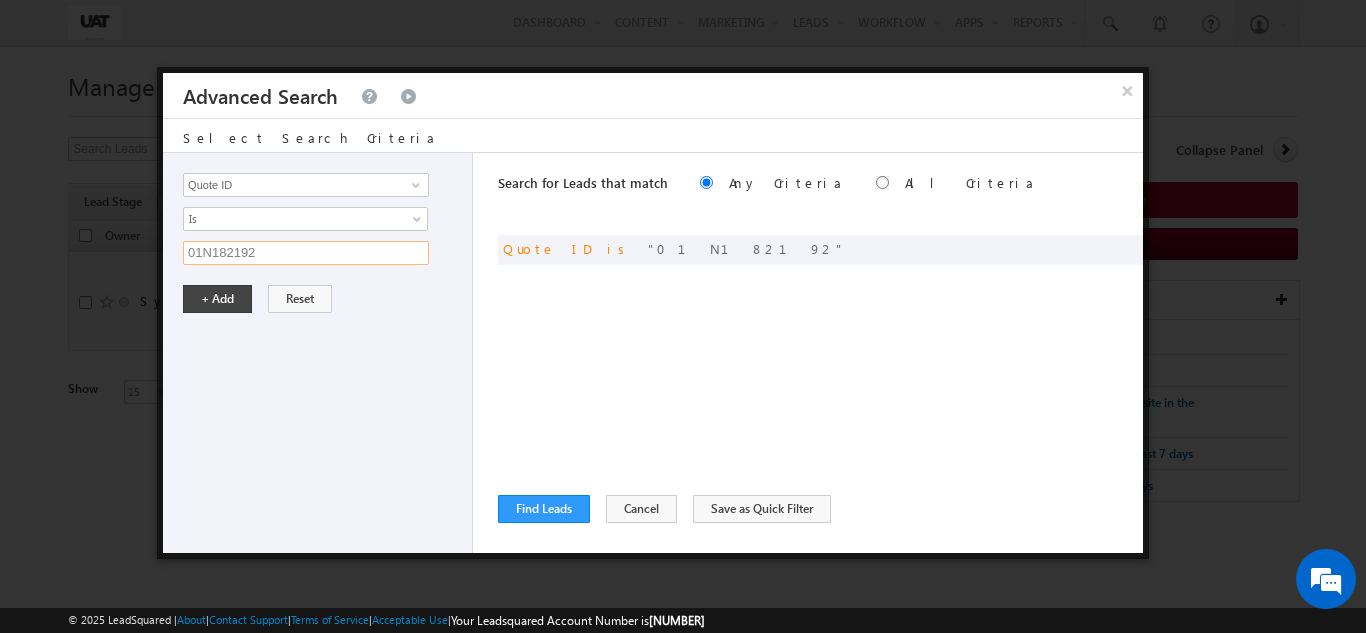 drag, startPoint x: 188, startPoint y: 248, endPoint x: 0, endPoint y: 247, distance: 188.00266 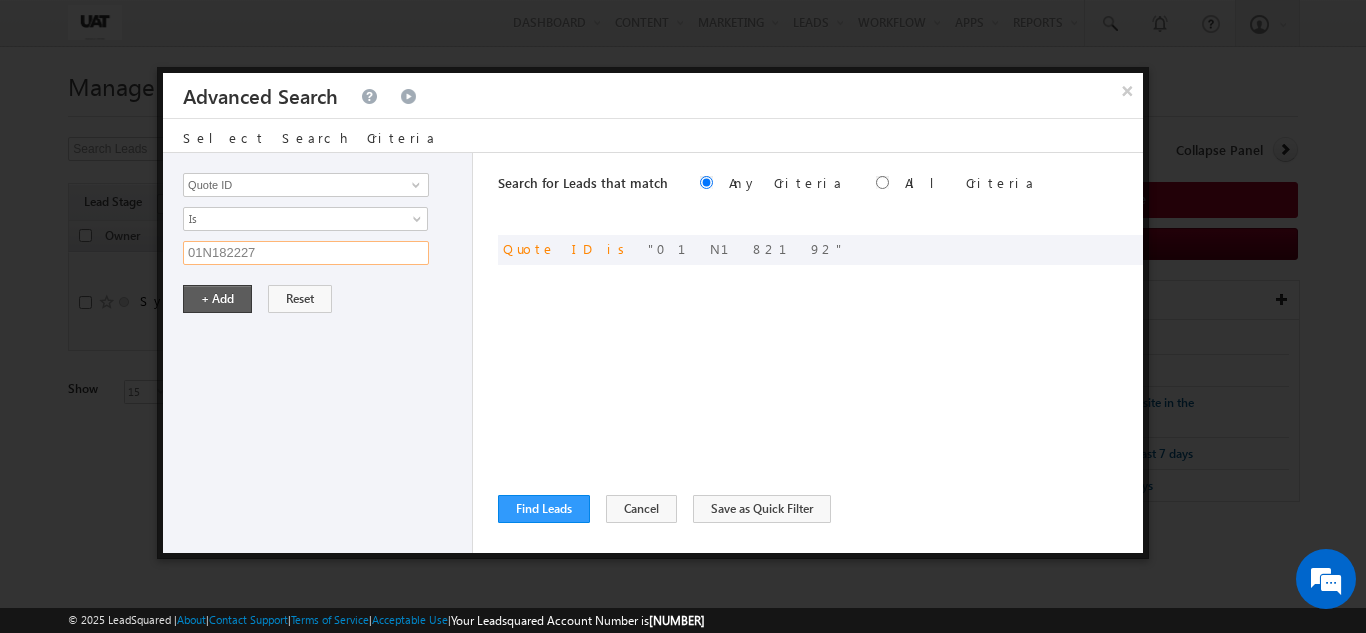 type on "01N182227" 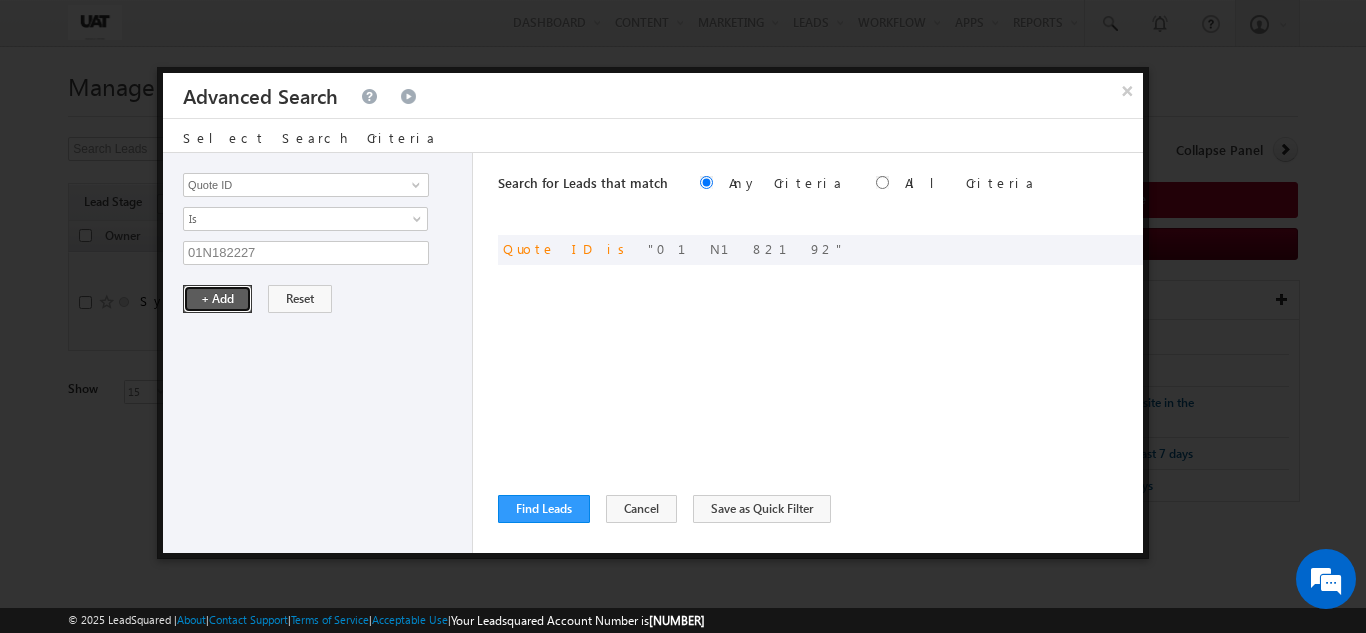 click on "+ Add" at bounding box center (217, 299) 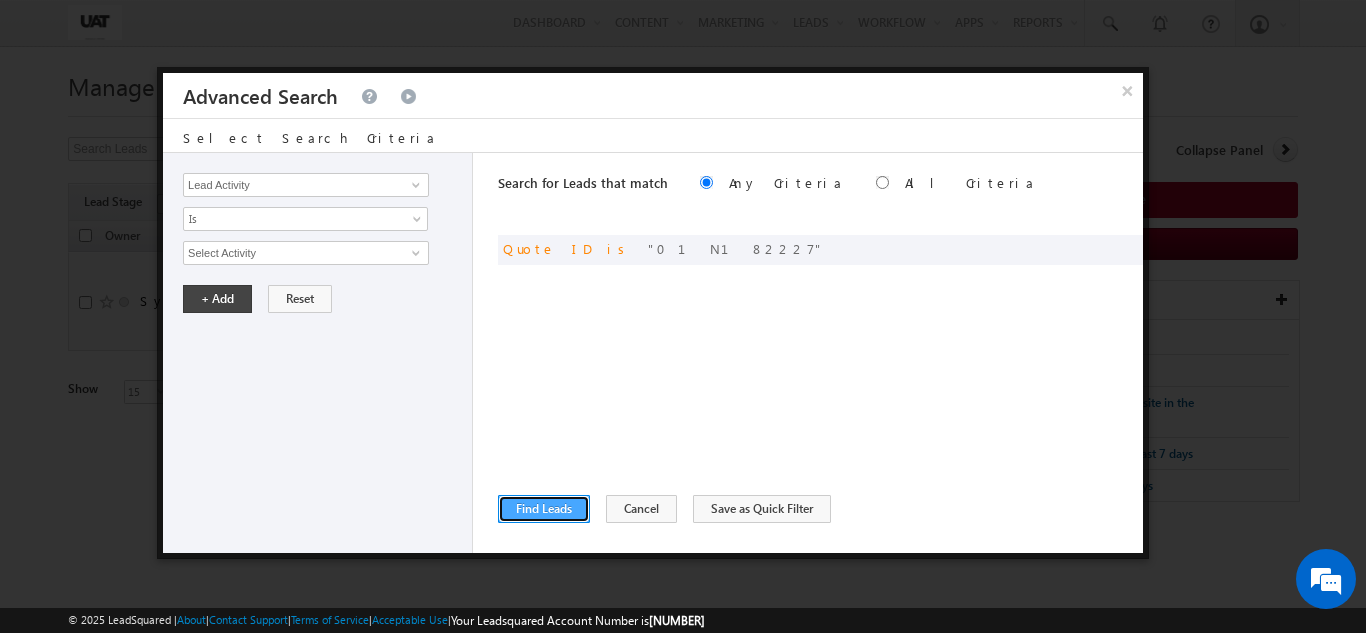 click on "Find Leads" at bounding box center [544, 509] 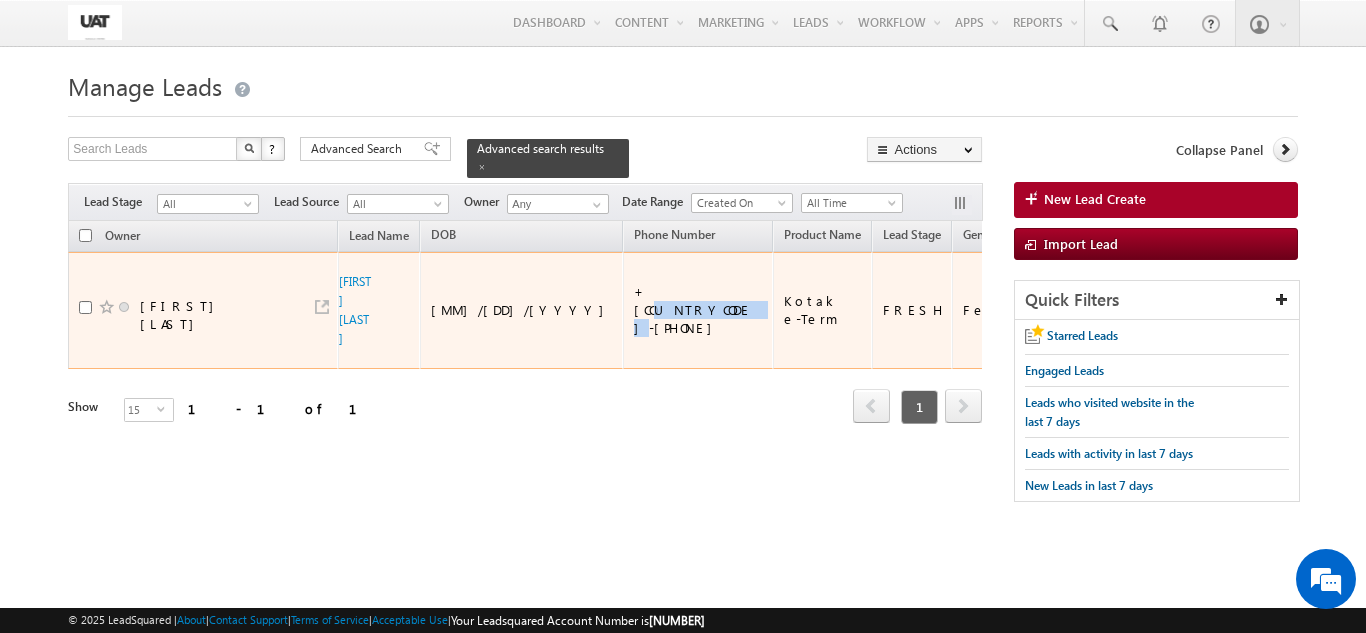 drag, startPoint x: 600, startPoint y: 279, endPoint x: 549, endPoint y: 265, distance: 52.886673 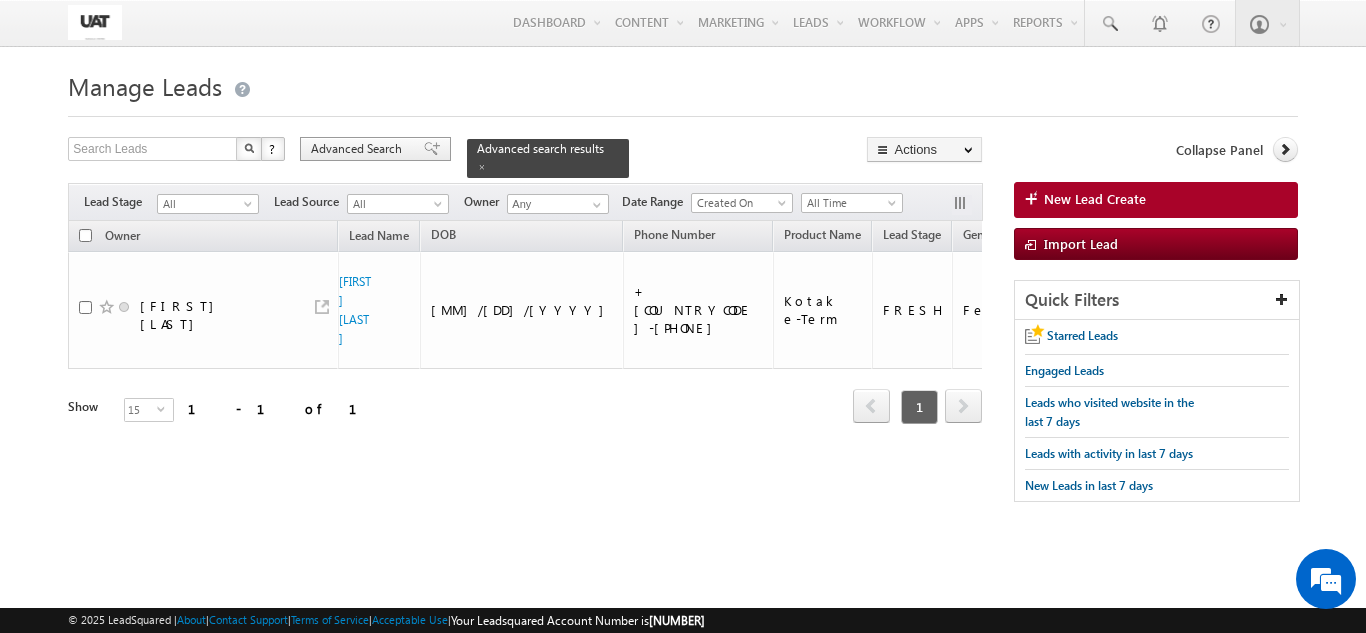 click on "Advanced Search" at bounding box center [359, 149] 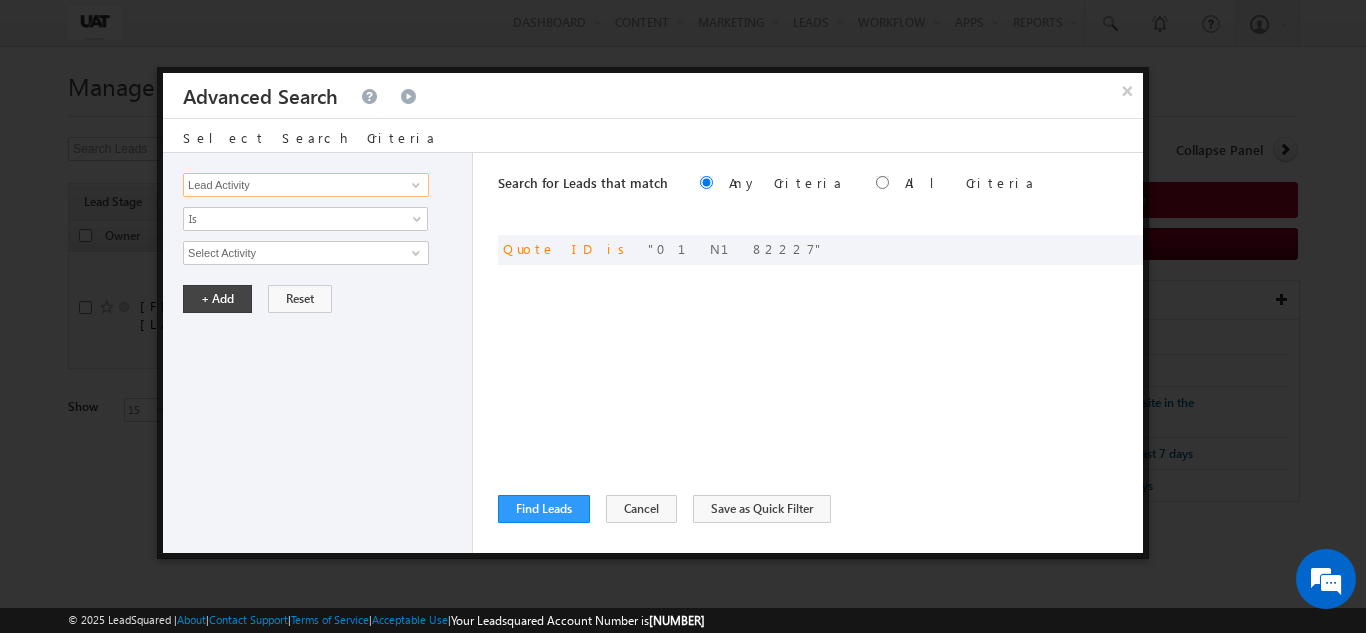 click on "Lead Activity" at bounding box center (306, 185) 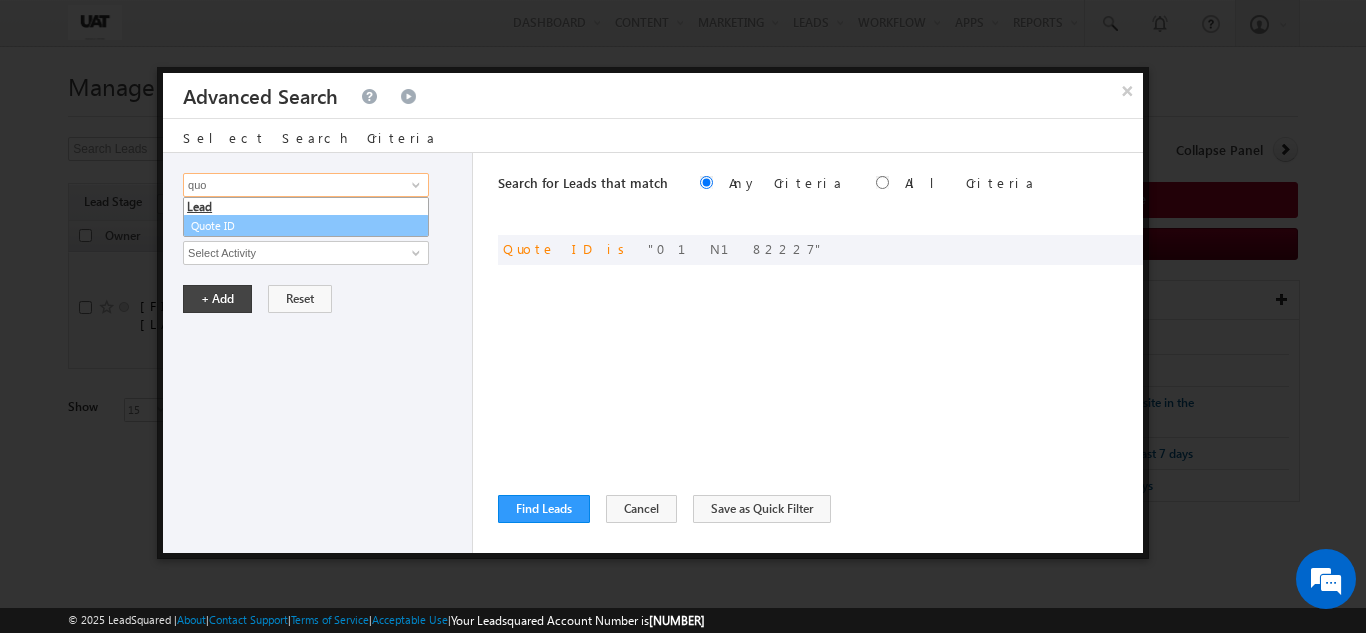 click on "Quote ID" at bounding box center (306, 226) 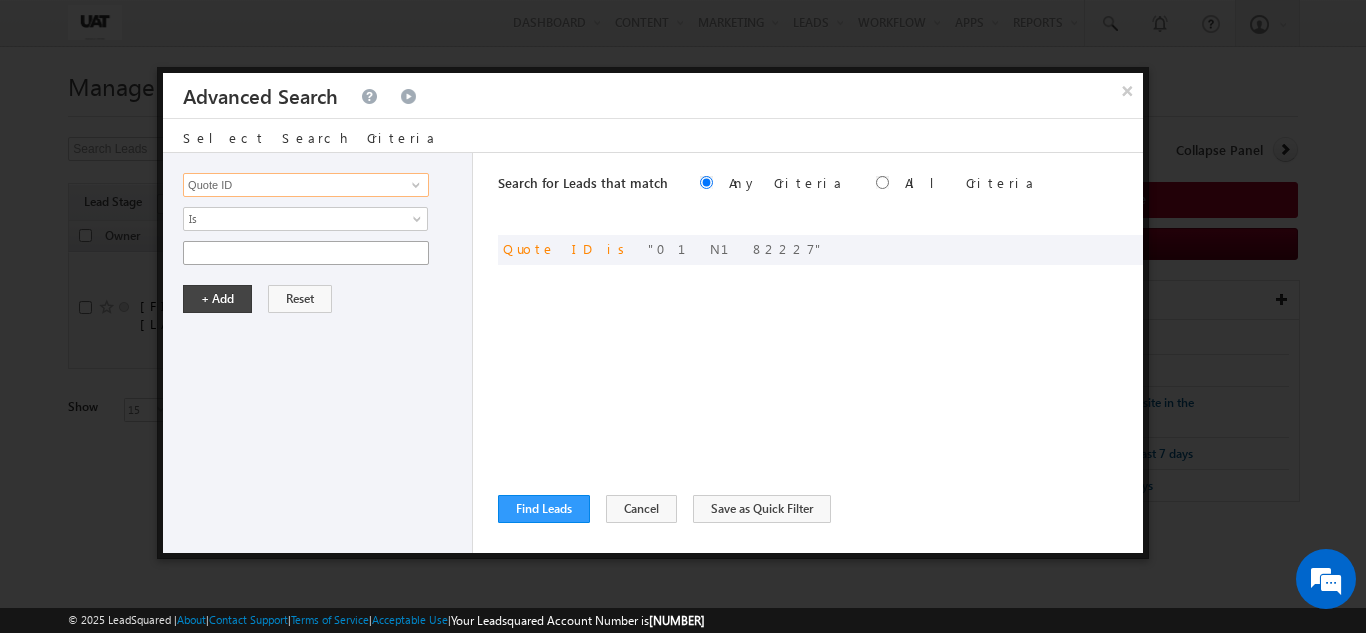 type on "Quote ID" 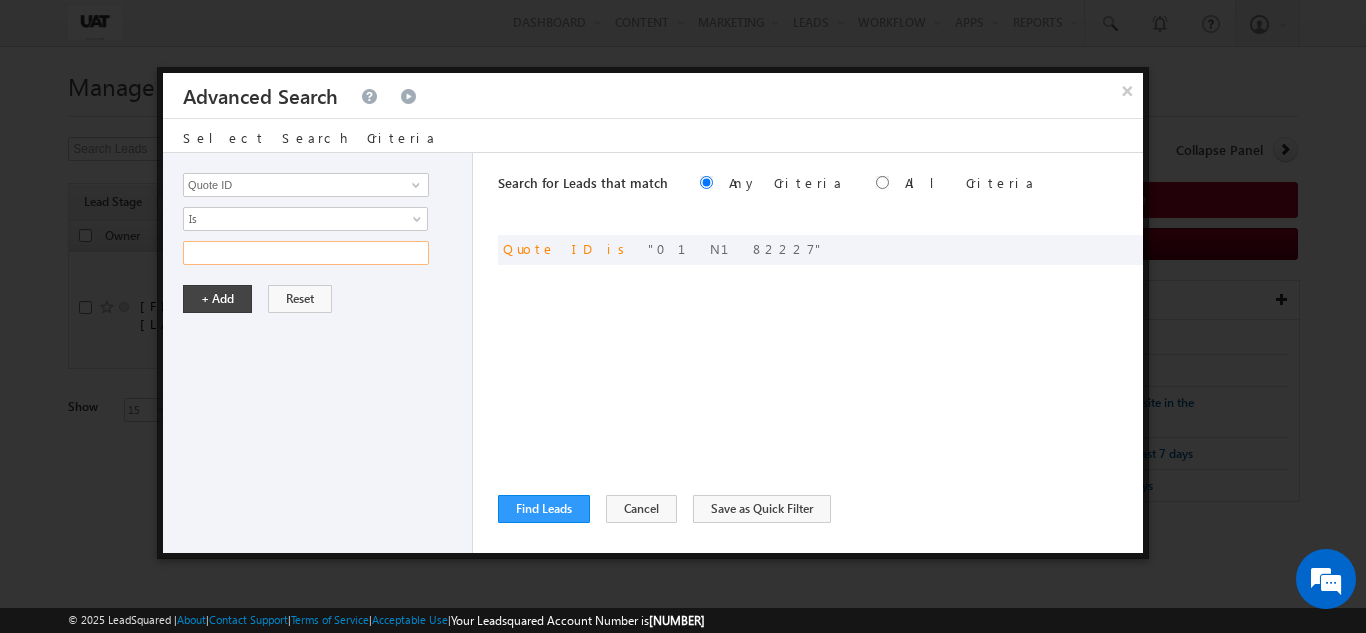 click at bounding box center (306, 253) 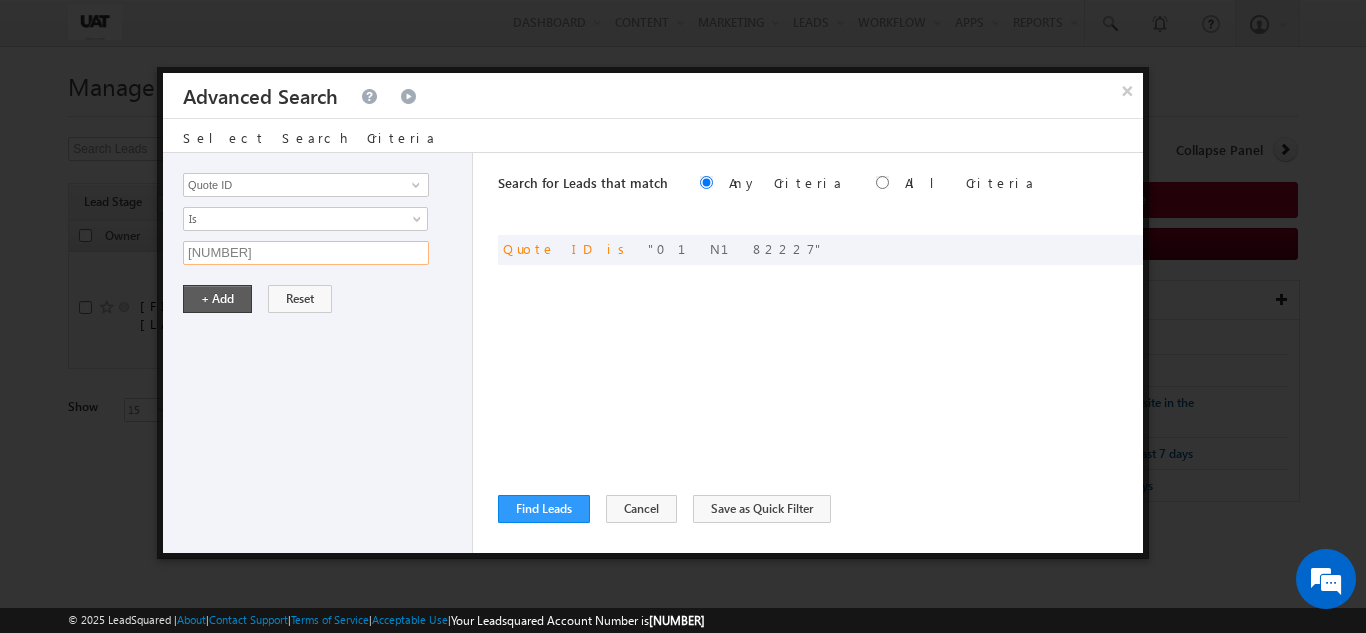 type on "01N182228" 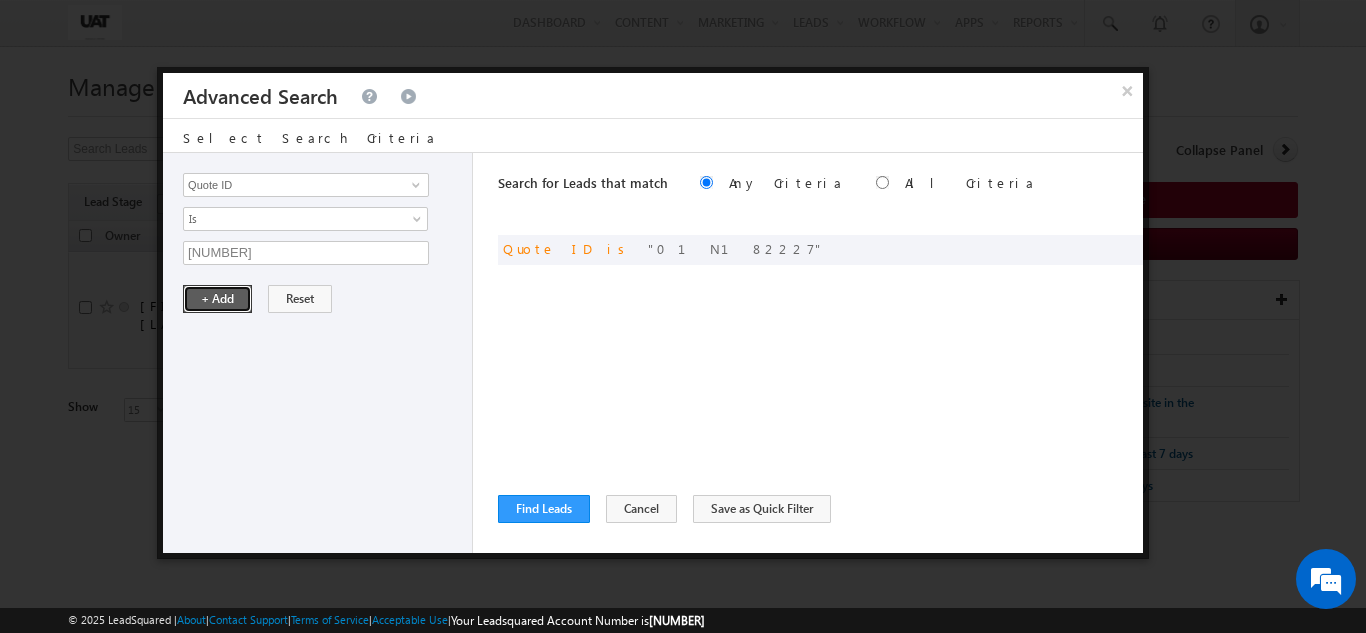 click on "+ Add" at bounding box center (217, 299) 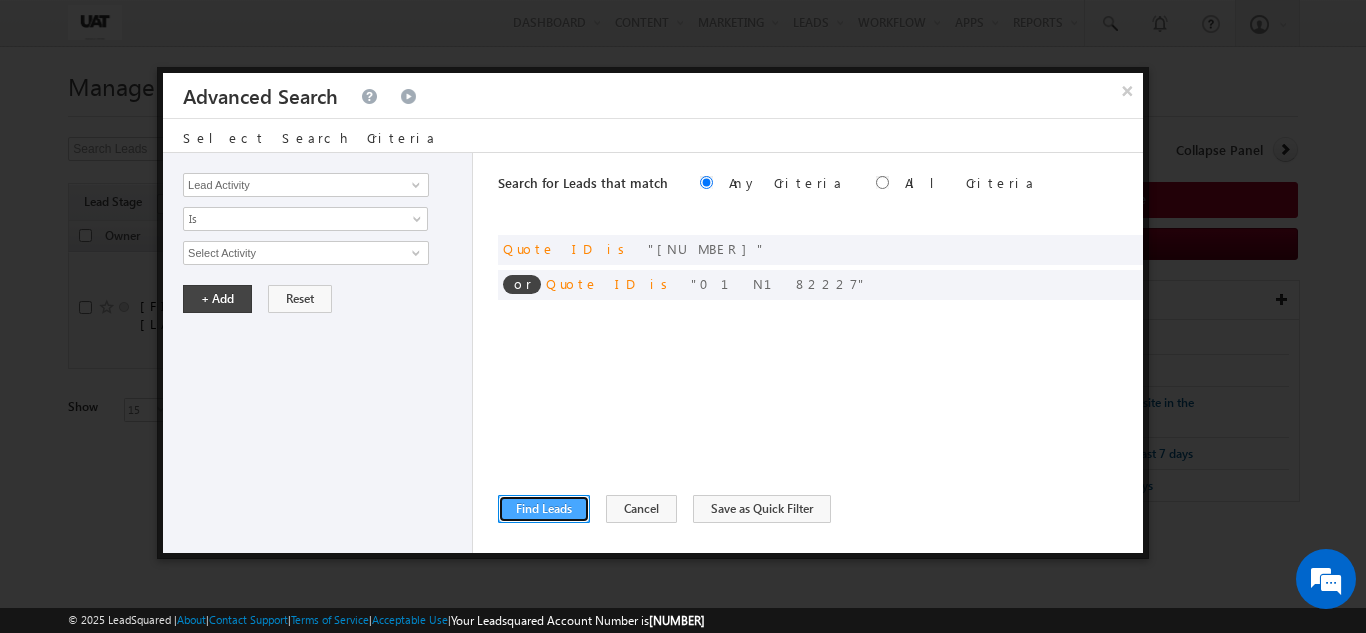 click on "Find Leads" at bounding box center [544, 509] 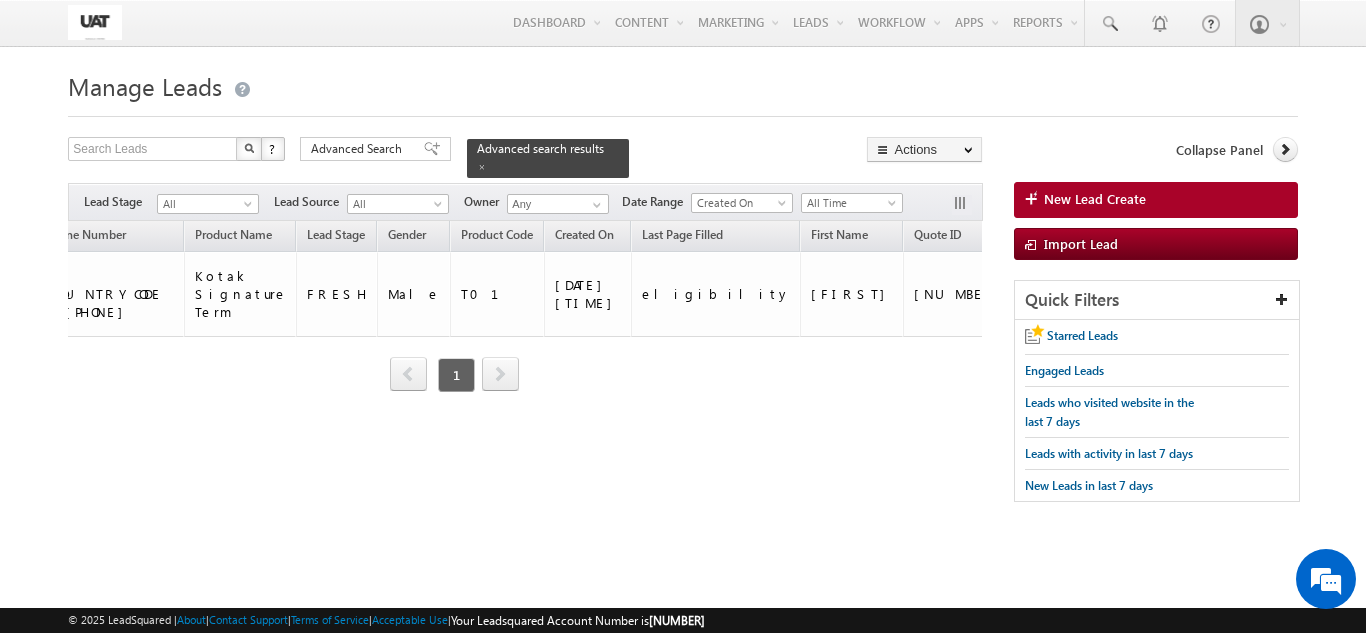 scroll, scrollTop: 0, scrollLeft: 474, axis: horizontal 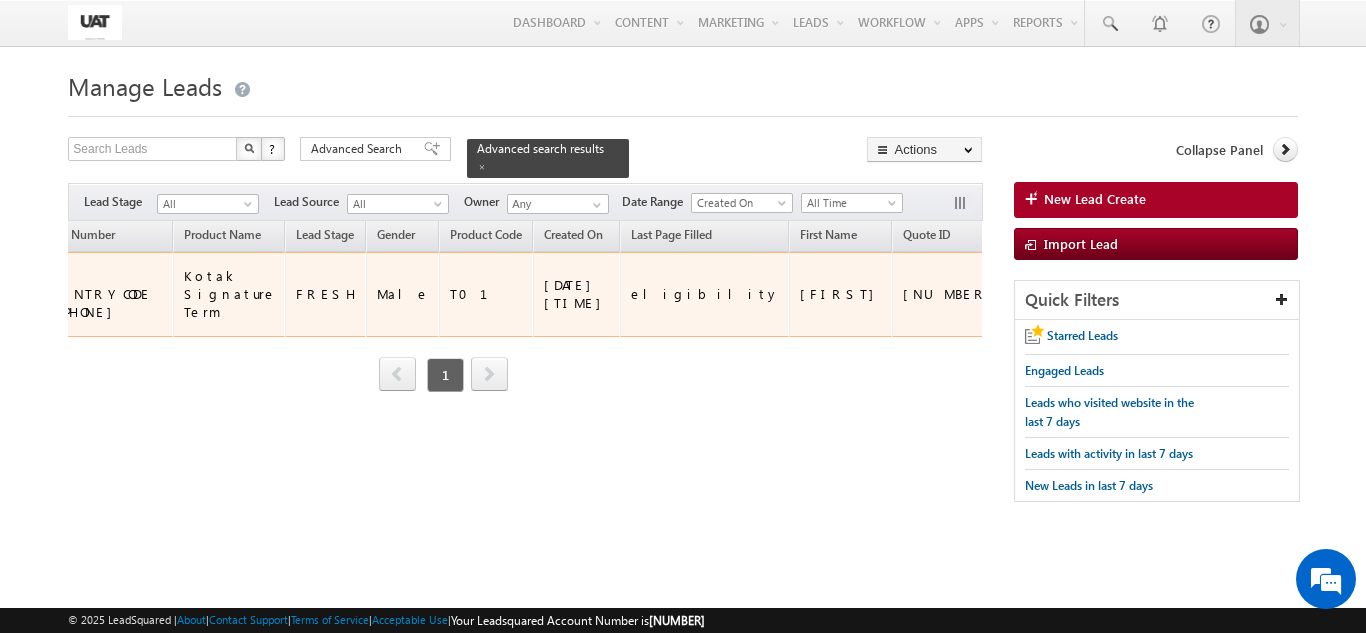 click on "01N182228" at bounding box center (953, 294) 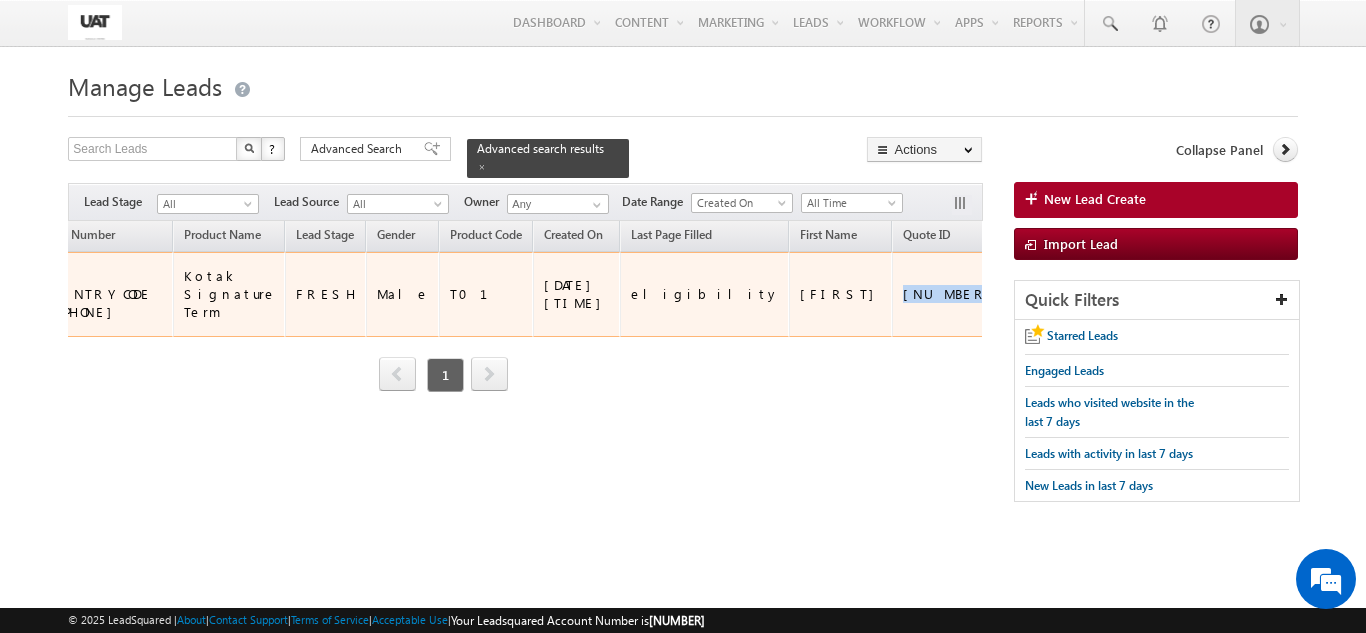 click on "01N182228" at bounding box center [953, 294] 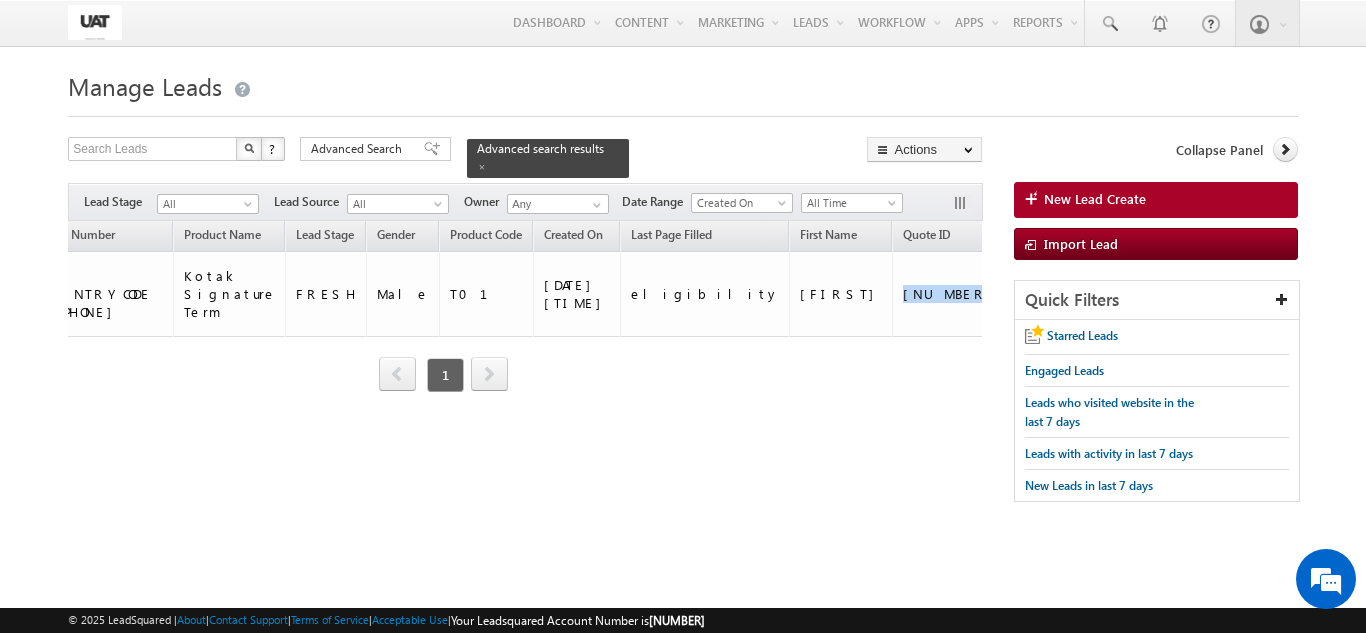 scroll, scrollTop: 0, scrollLeft: 0, axis: both 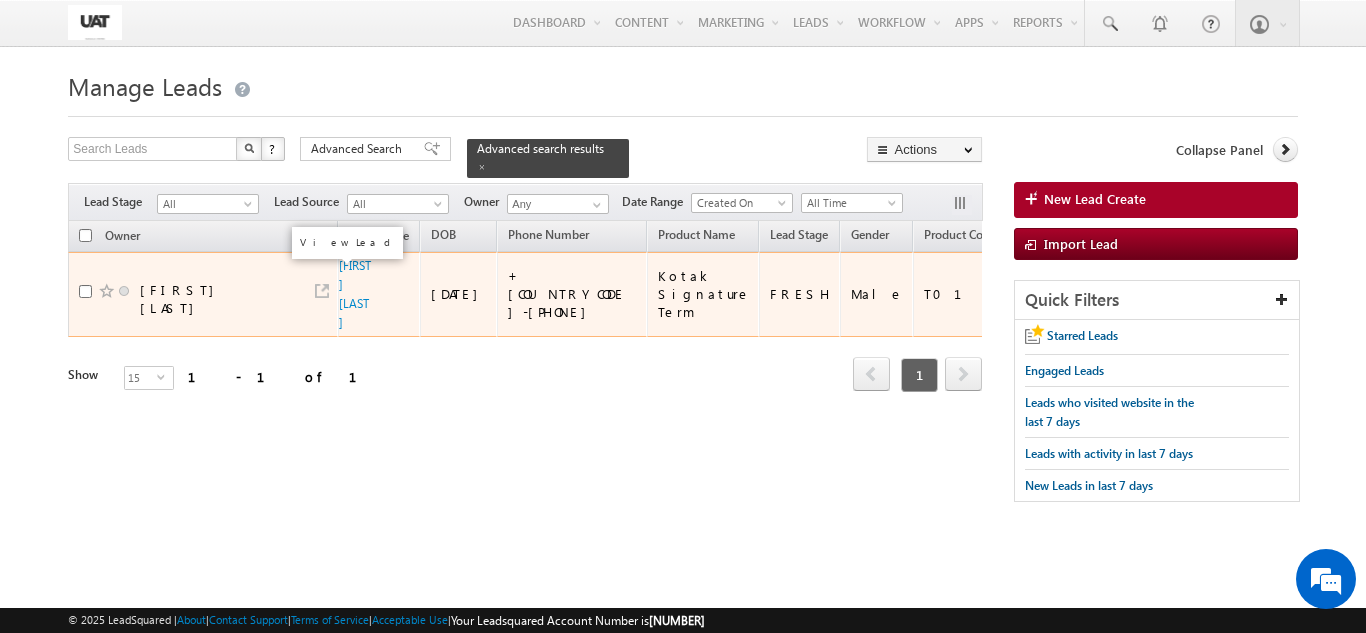 click at bounding box center (322, 291) 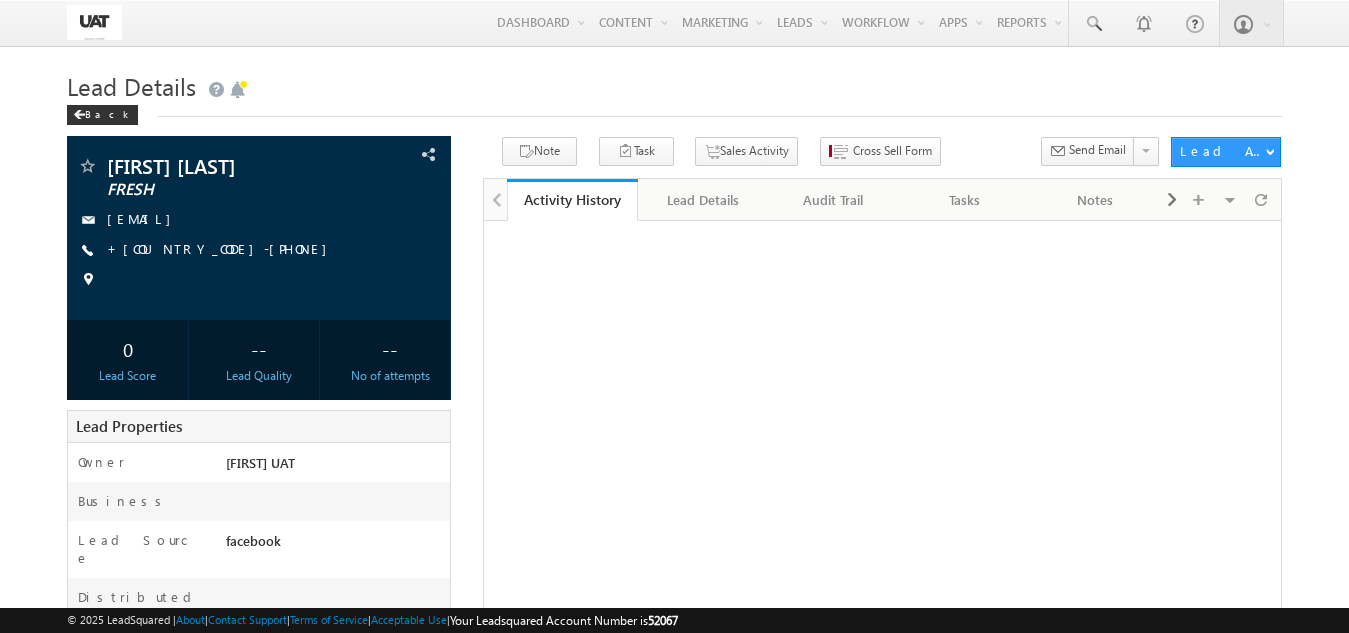 scroll, scrollTop: 0, scrollLeft: 0, axis: both 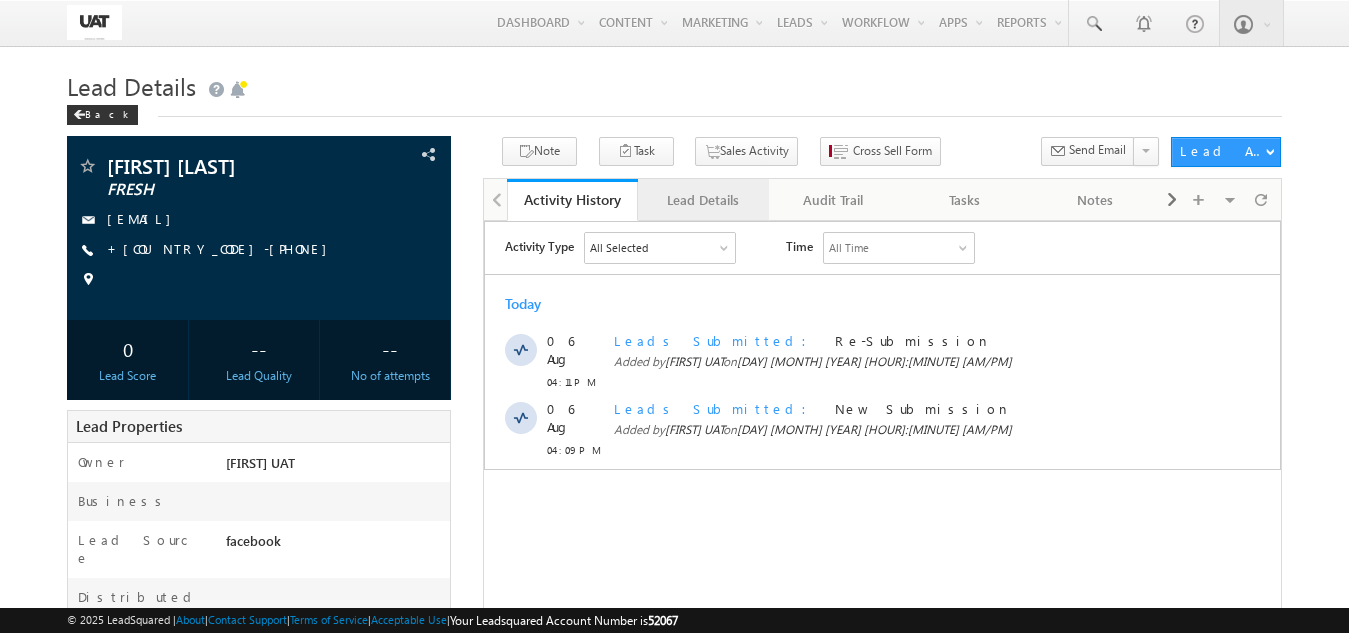 click on "Lead Details" at bounding box center [703, 200] 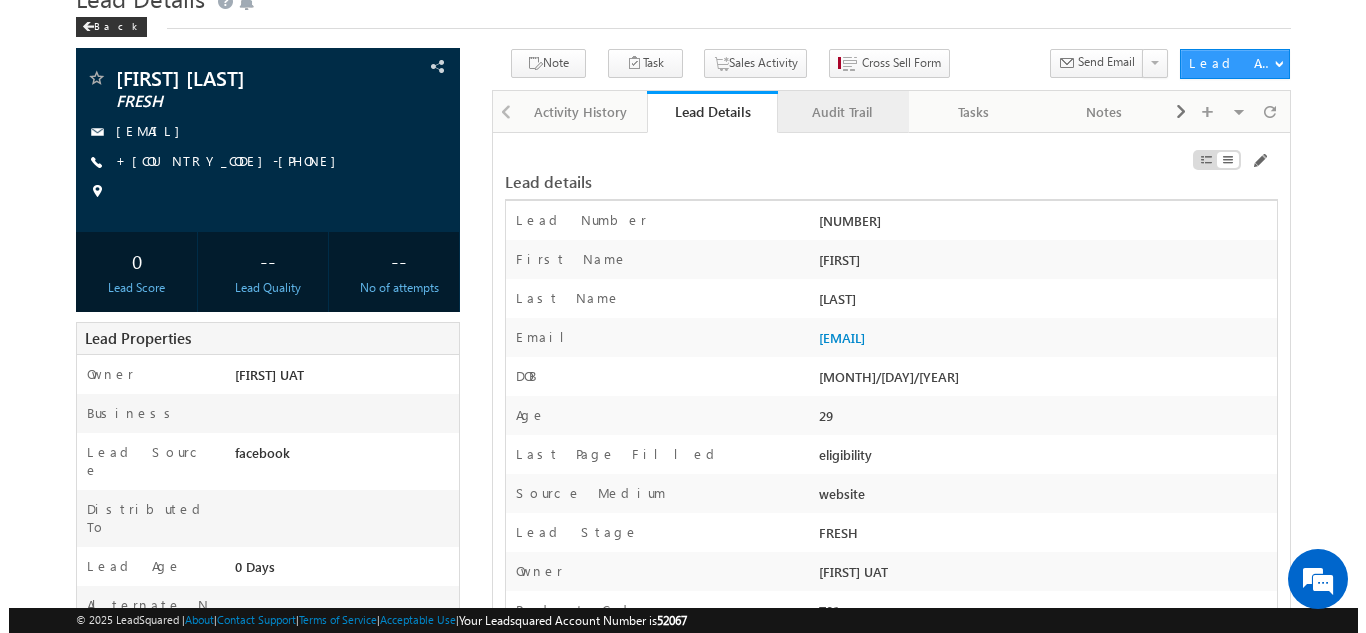 scroll, scrollTop: 0, scrollLeft: 0, axis: both 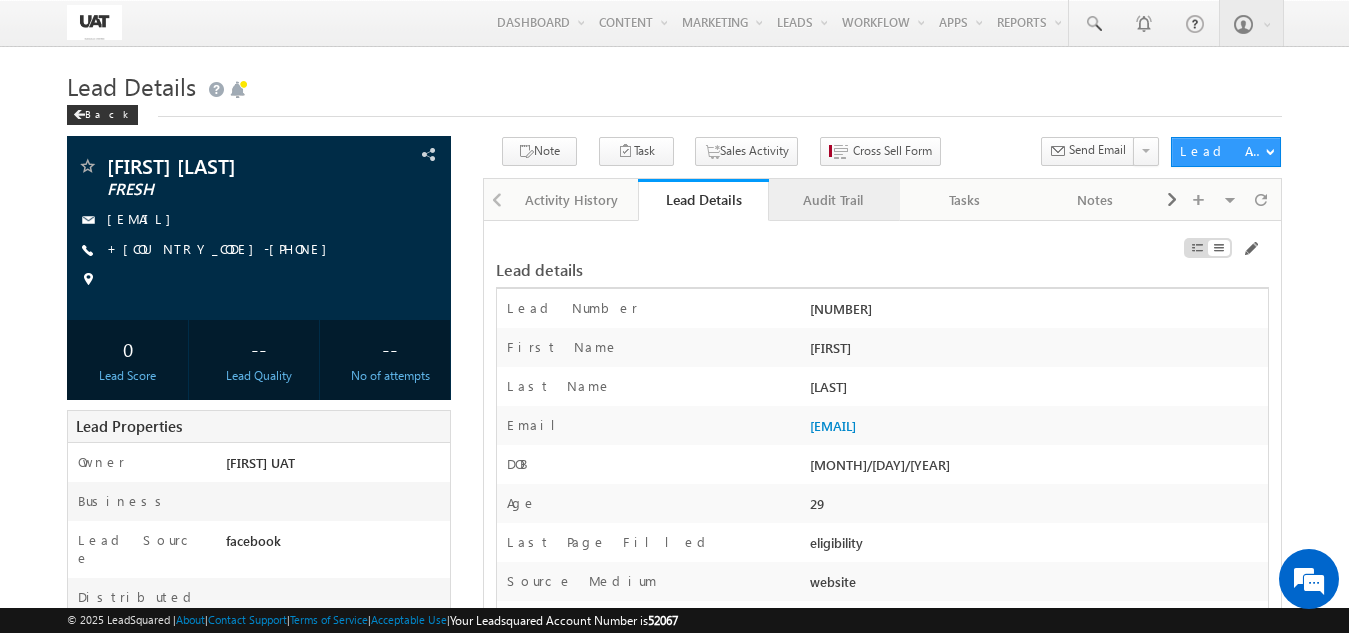 click on "Audit Trail" at bounding box center (834, 200) 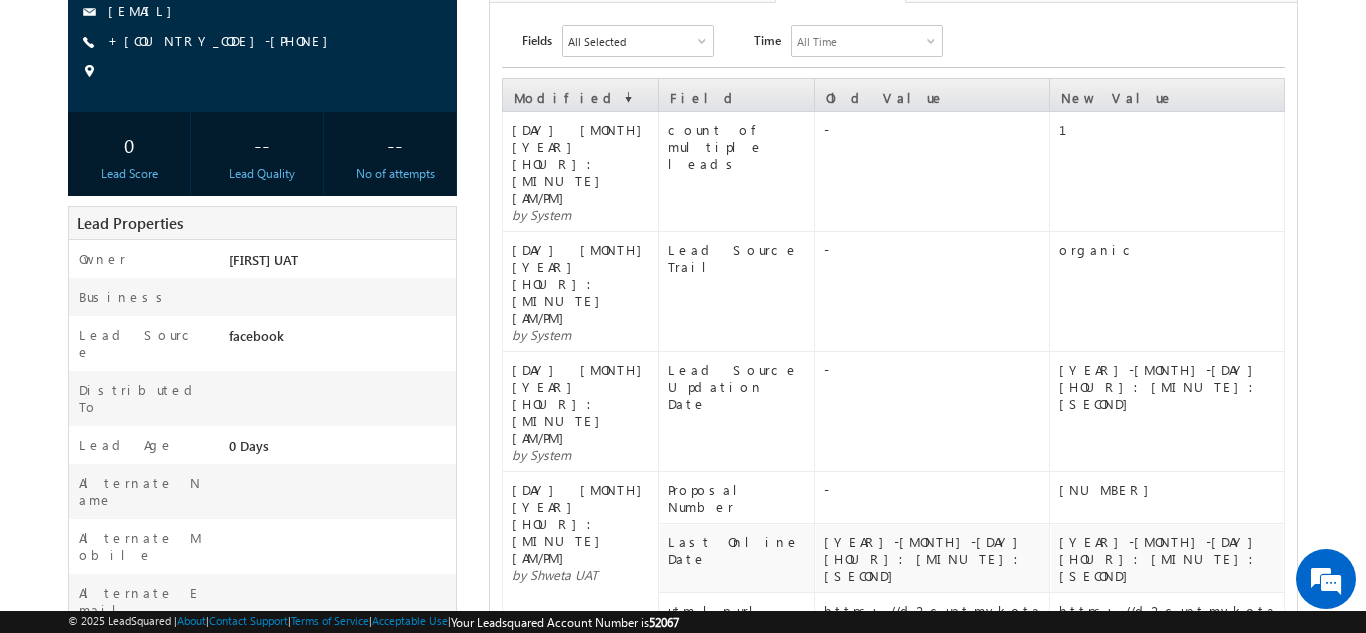 scroll, scrollTop: 300, scrollLeft: 0, axis: vertical 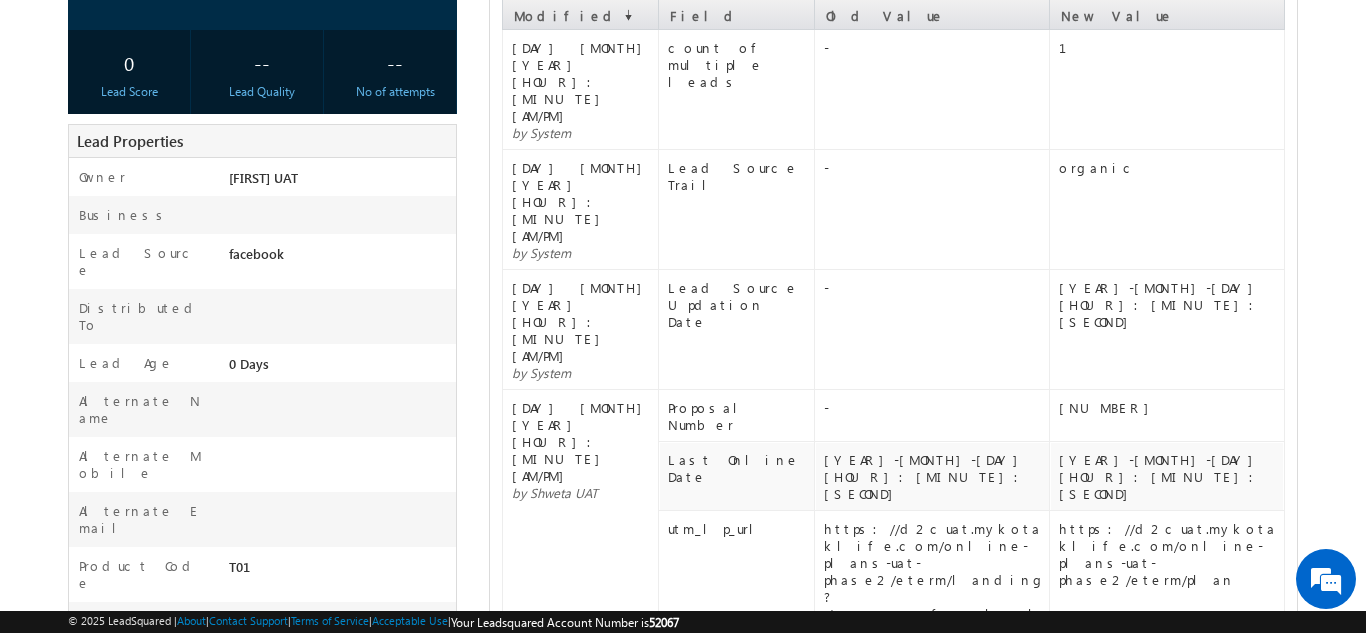 click on "facebook" at bounding box center [936, 682] 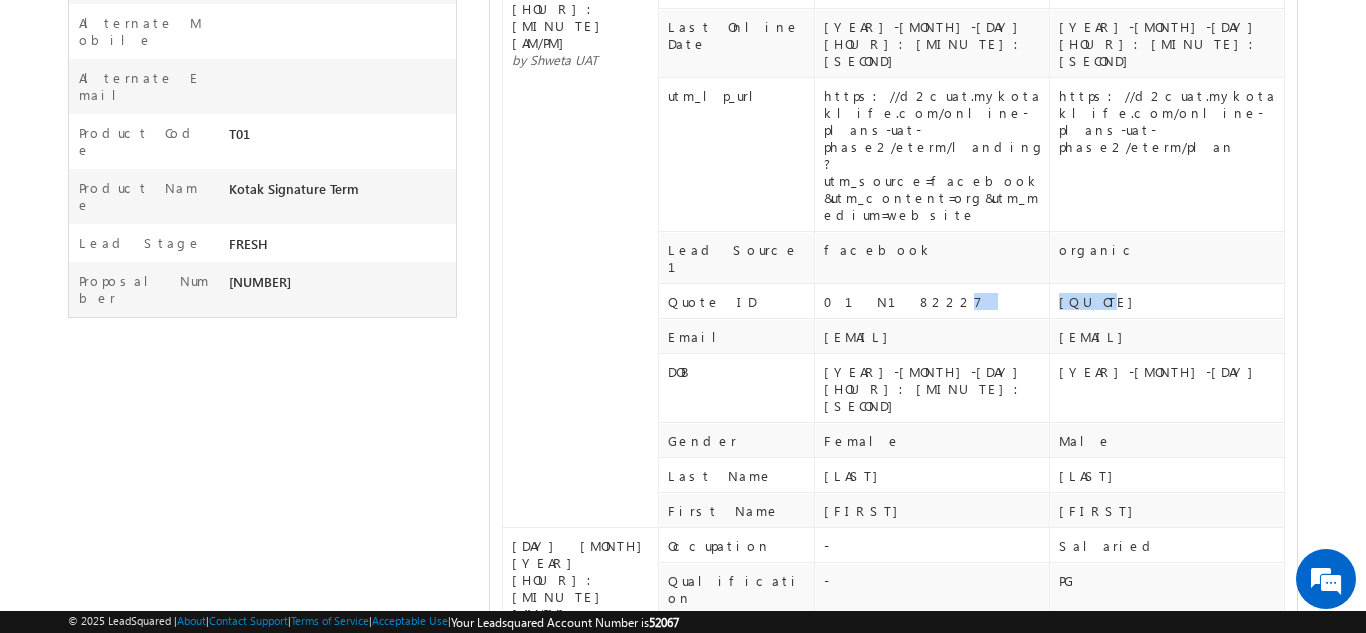 scroll, scrollTop: 906, scrollLeft: 0, axis: vertical 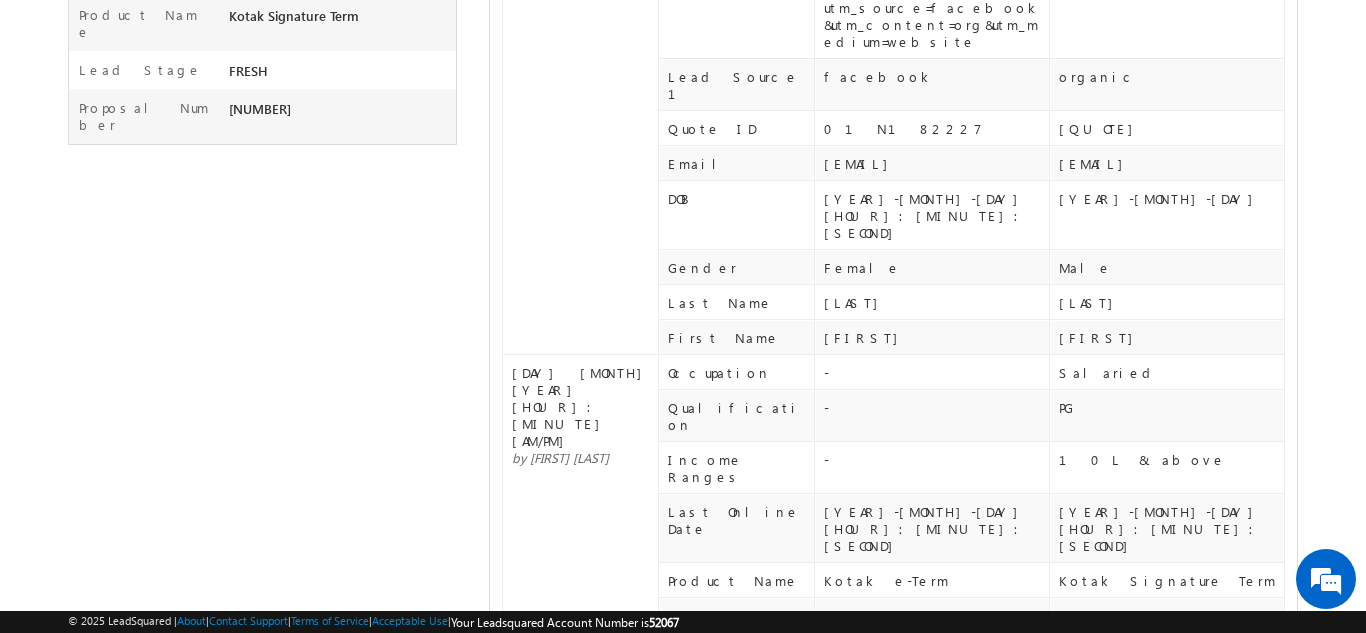 click at bounding box center (840, 1289) 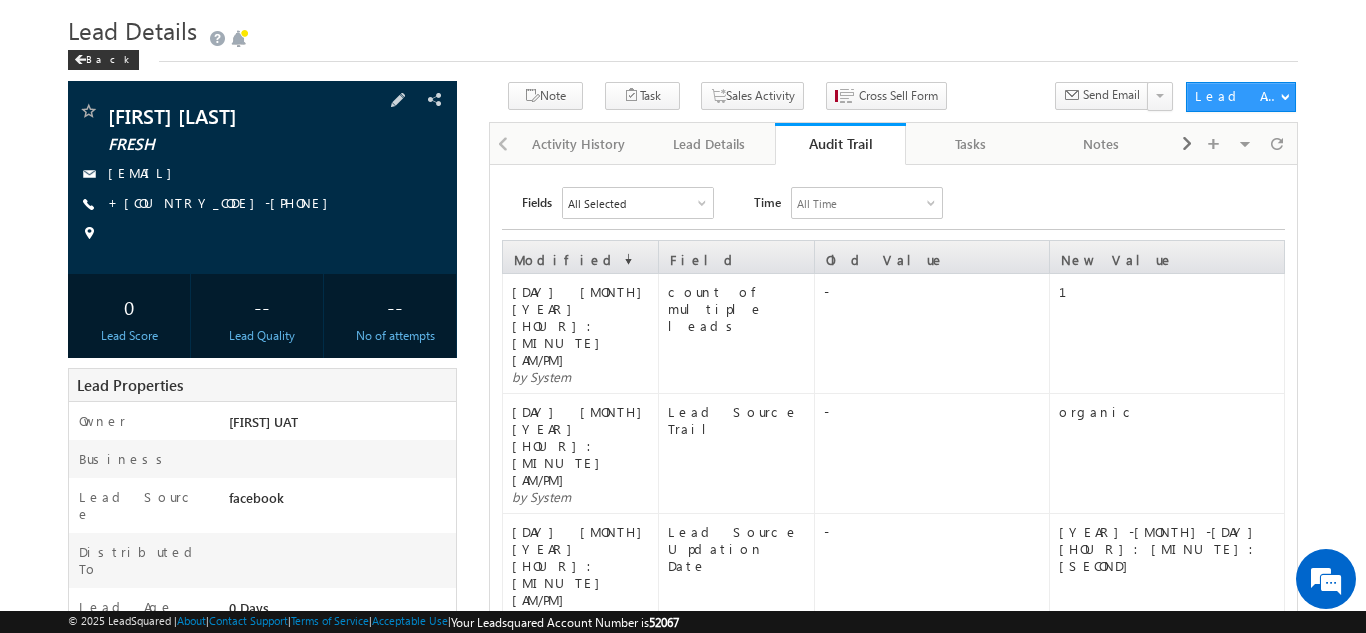 scroll, scrollTop: 0, scrollLeft: 0, axis: both 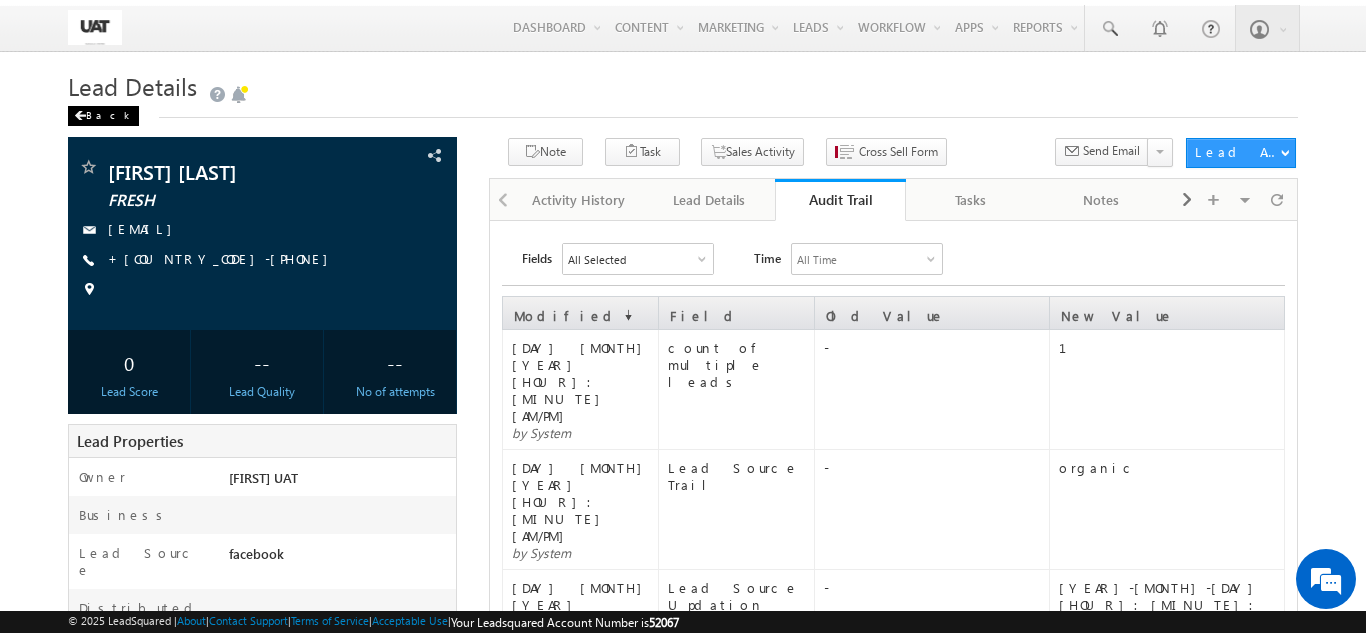 click on "Back" at bounding box center [103, 116] 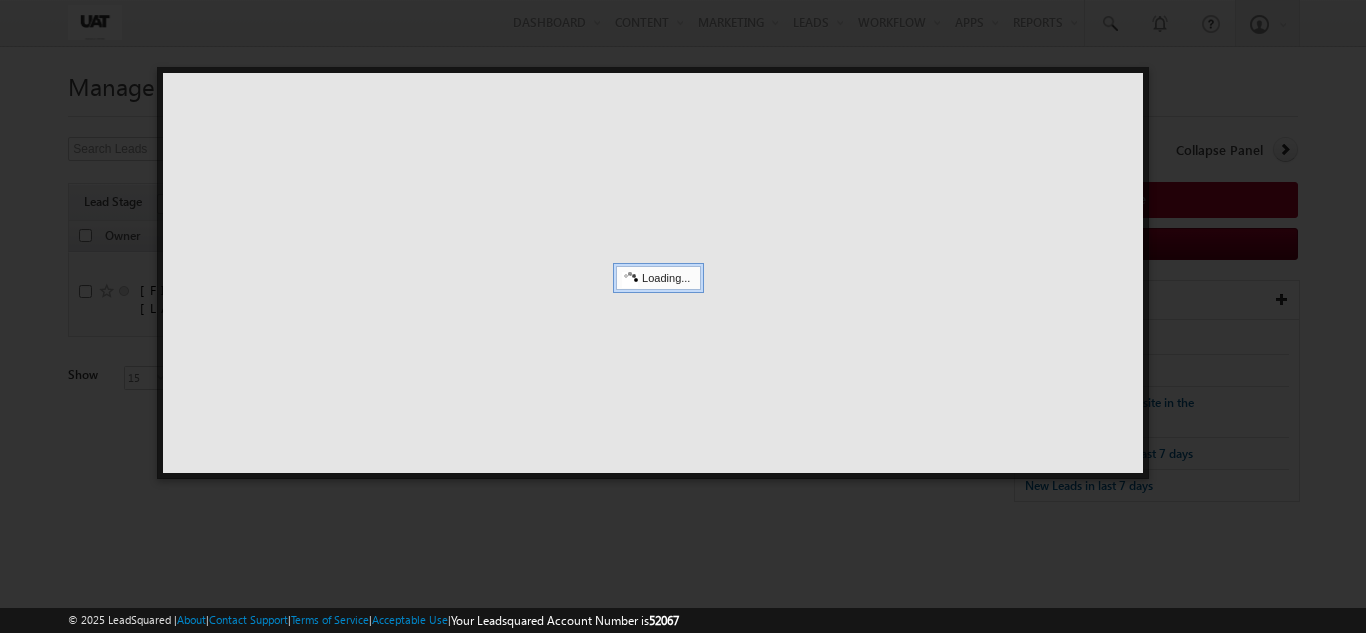 scroll, scrollTop: 0, scrollLeft: 0, axis: both 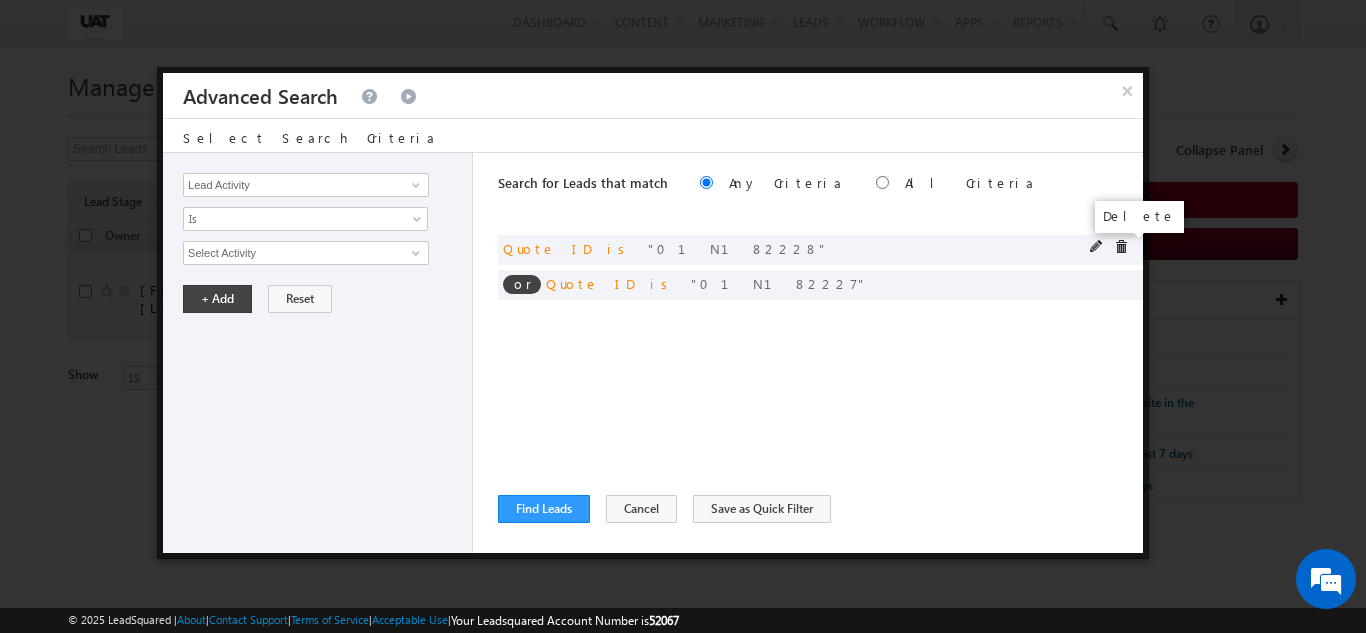 click at bounding box center (1121, 247) 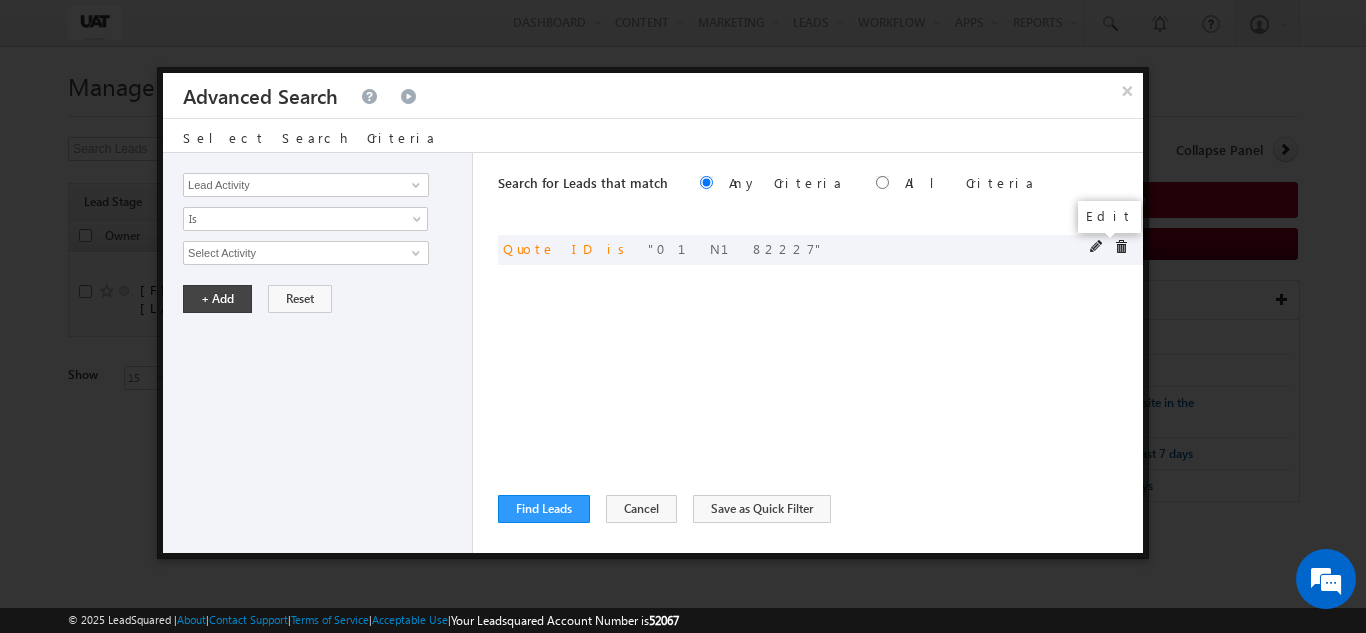 click at bounding box center (1097, 247) 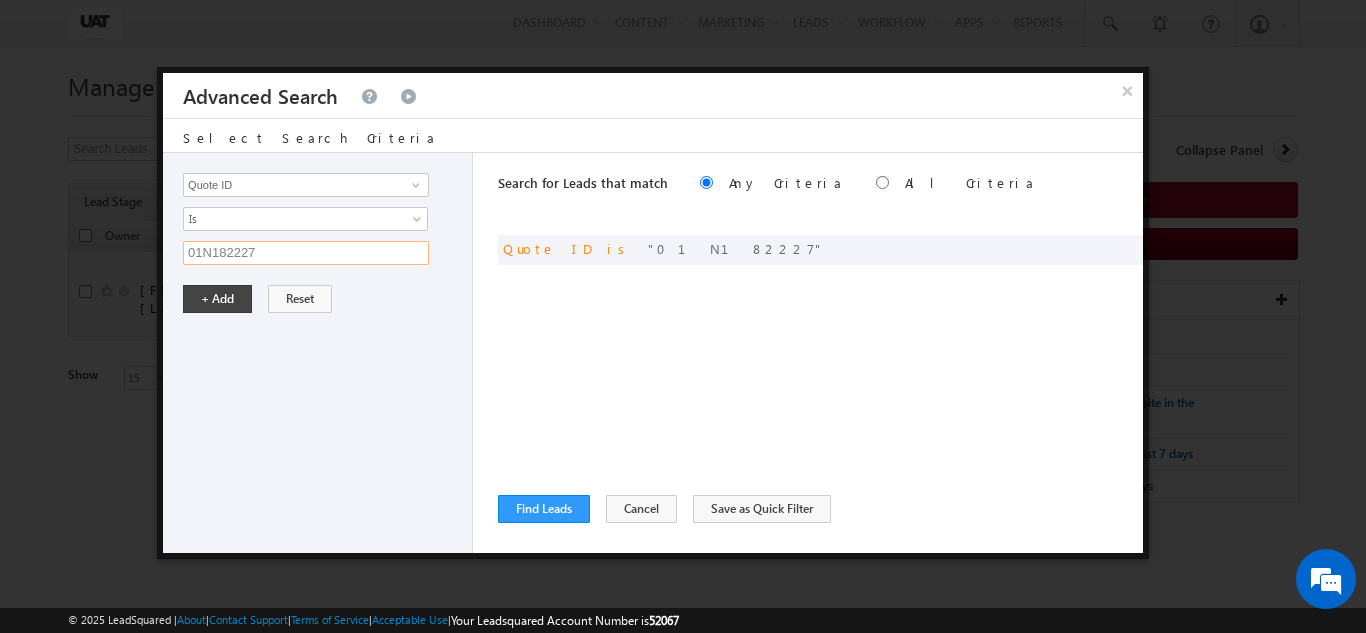 drag, startPoint x: 276, startPoint y: 256, endPoint x: 73, endPoint y: 255, distance: 203.00246 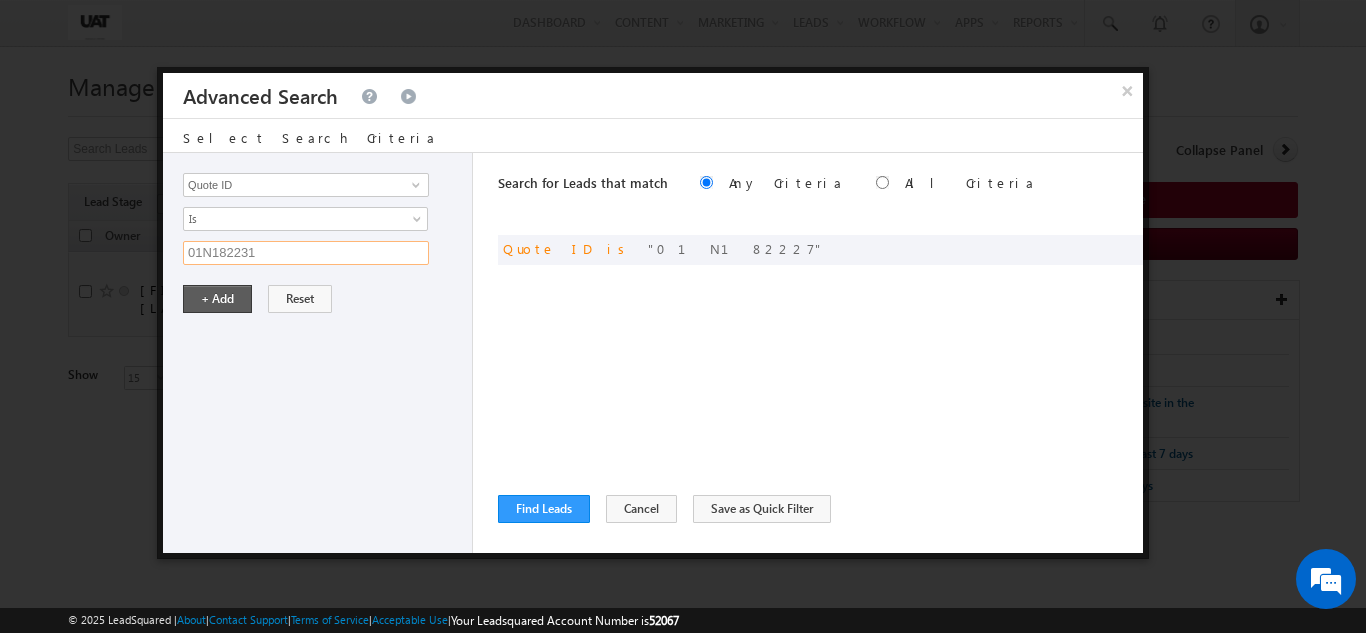 type on "[NUMBER]" 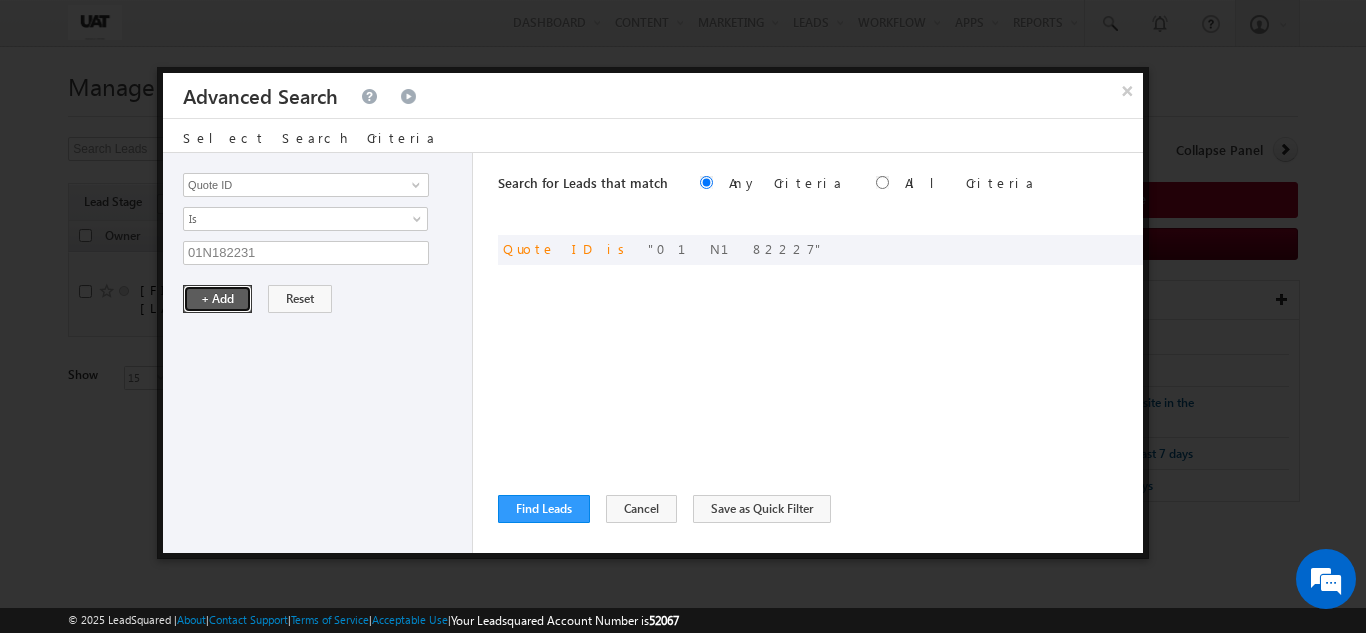 click on "+ Add" at bounding box center (217, 299) 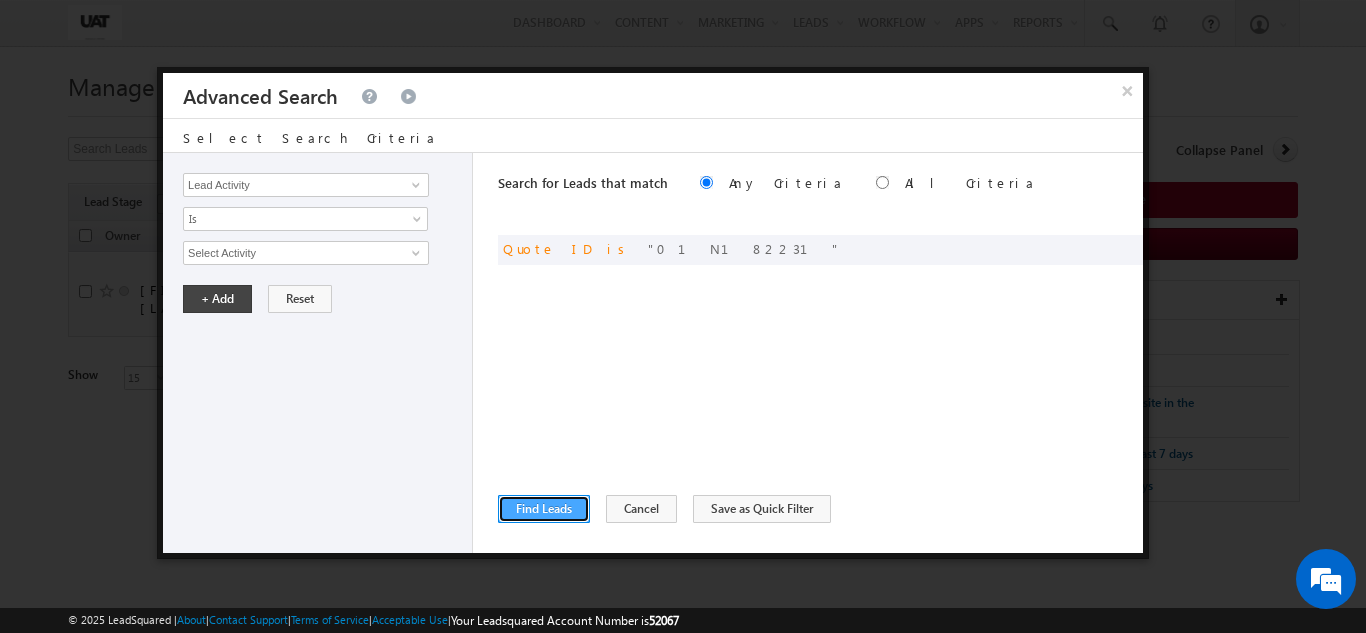 click on "Find Leads" at bounding box center [544, 509] 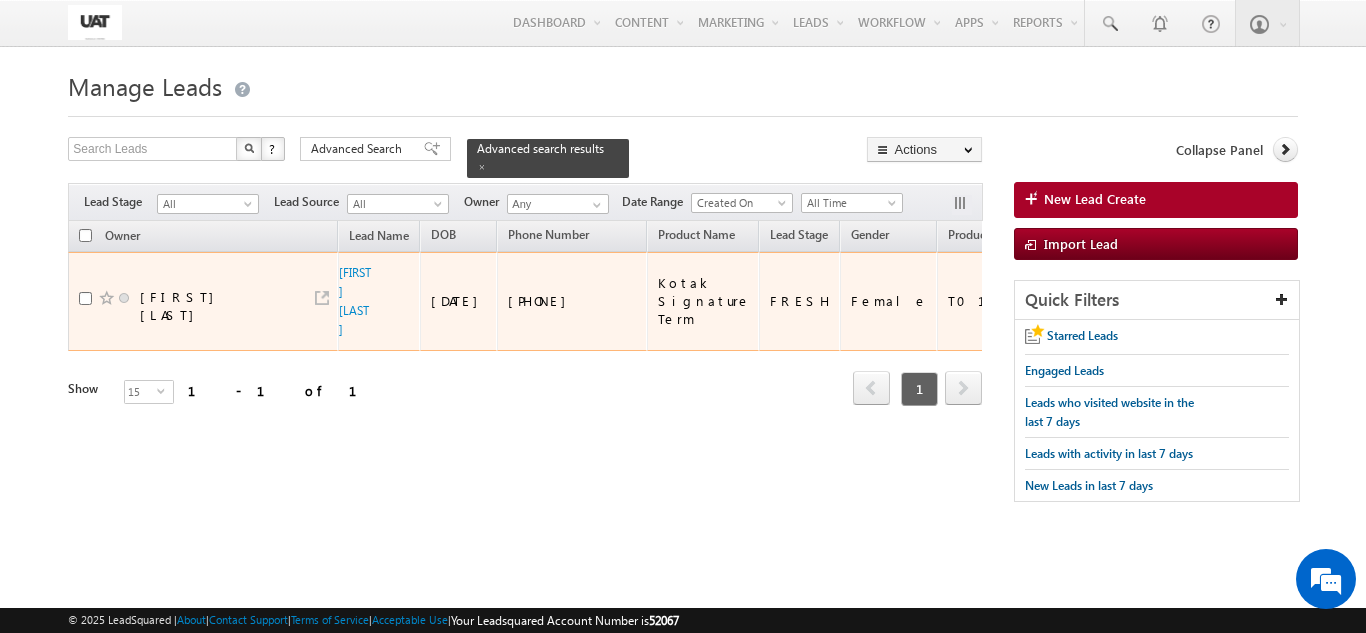drag, startPoint x: 619, startPoint y: 284, endPoint x: 546, endPoint y: 277, distance: 73.33485 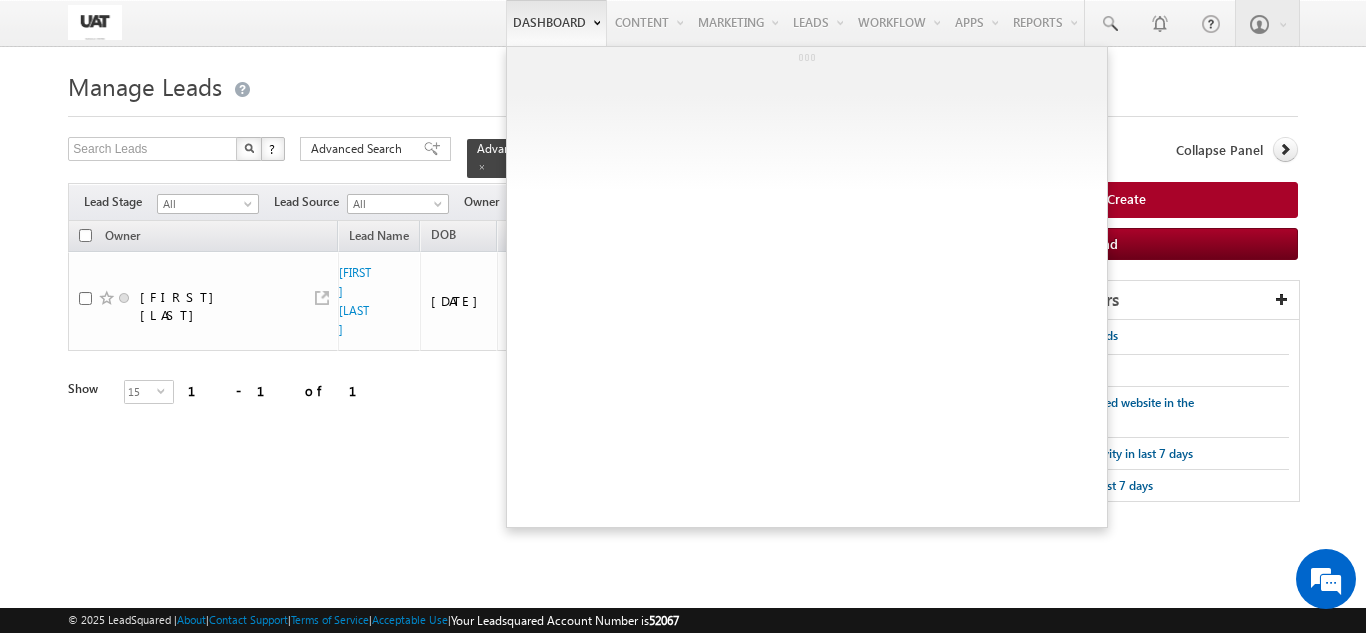 scroll, scrollTop: 0, scrollLeft: 0, axis: both 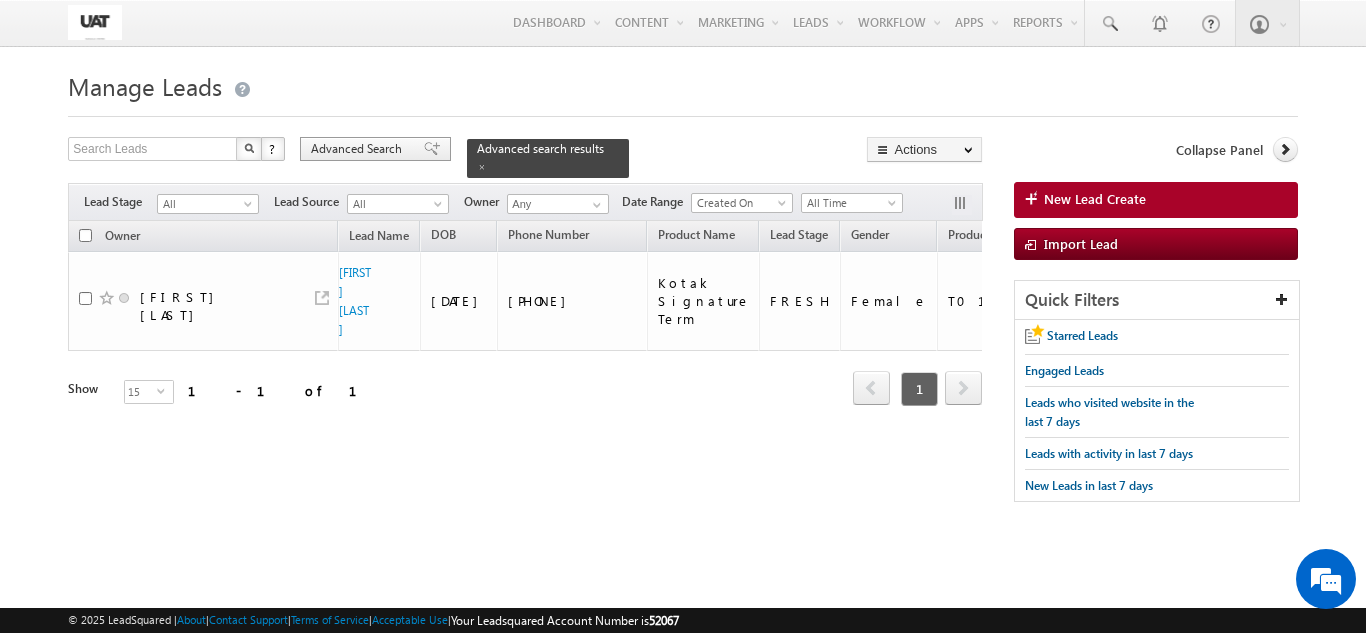 click on "Advanced Search" at bounding box center (375, 149) 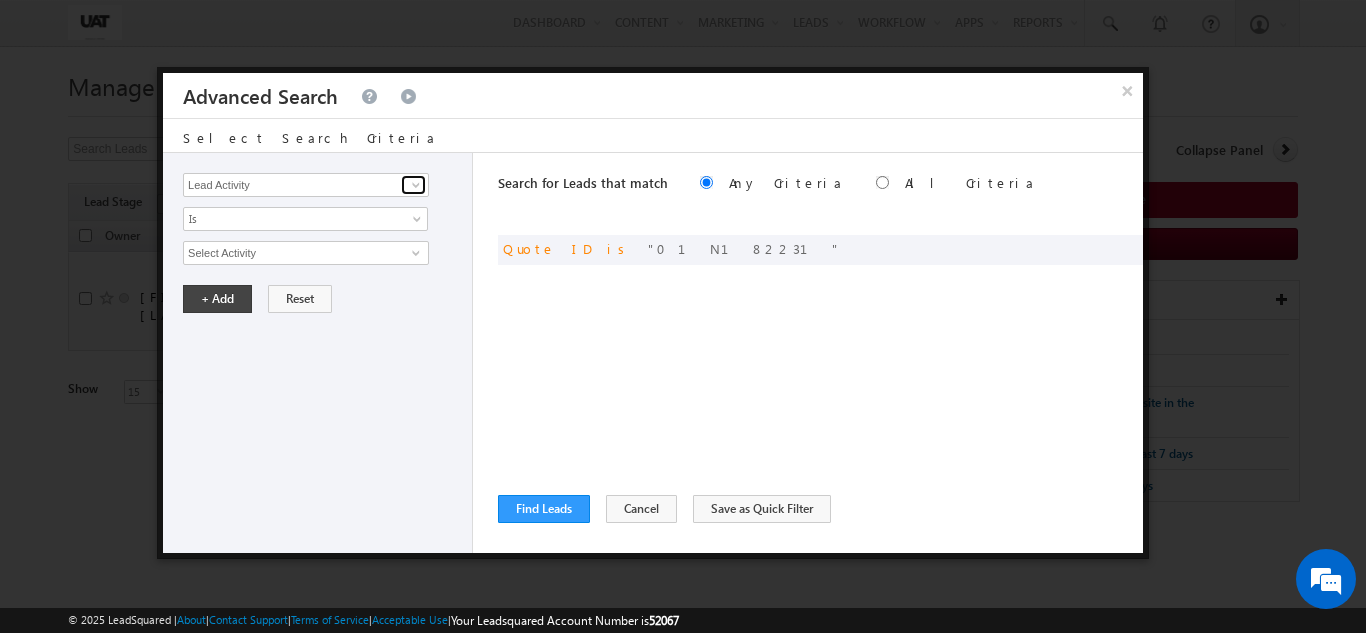 click at bounding box center (413, 185) 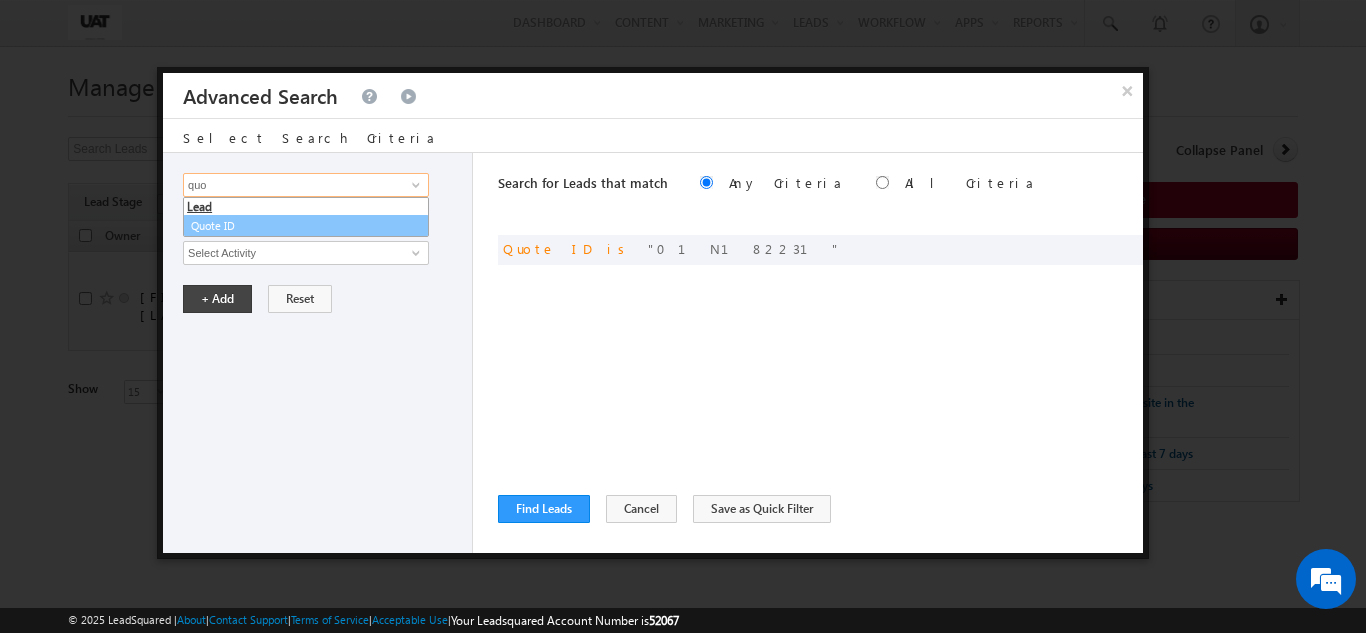 click on "Quote ID" at bounding box center (306, 226) 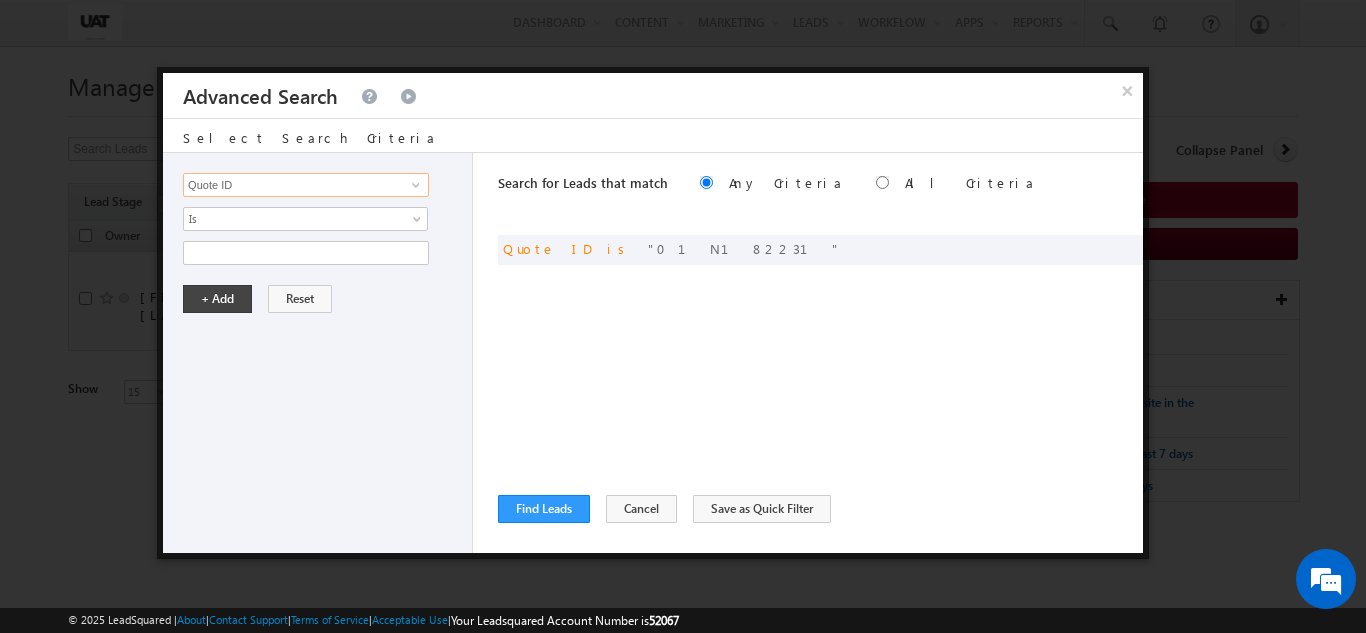 type on "Quote ID" 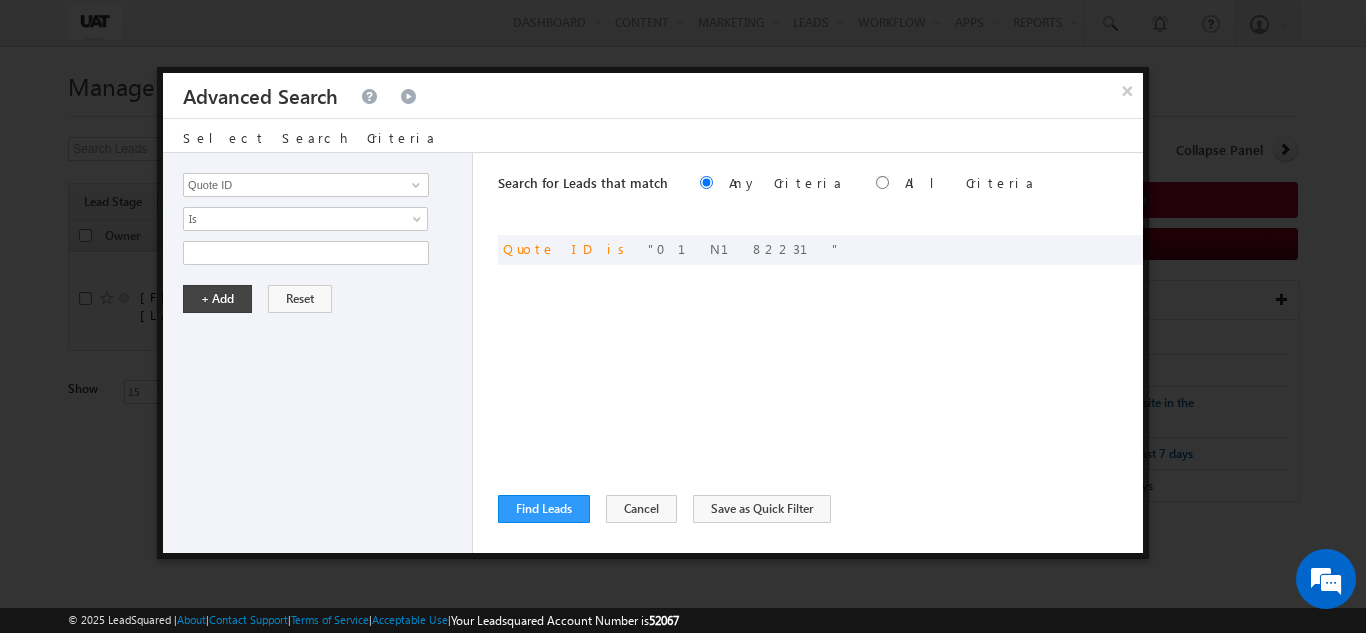click on "Lead Activity Task Sales Group  Prospect Id 29 Jul Open Leads 30 days not converted 5 percentage Discount 90Days_closed_leads Aadhar Authentication Aadhar PAN linking status Accidental Death Benefit Account holder Name Account No Account number Account Type Accumulation Period Ace Source Map Actual Annual Income as per CC Add On Benefits Address 1 Address 2 Address Proof Address Proof Reject Reason Age Age Proof  Age Proof  Reject Reason Alternate Email Alternate Mobile Alternate Name Alternate Phone Number Amount after discount Annual Income Appointee Appointee DOB Appointee Full Name Appointee Mob no Appointee number Appointee Relation Assisted Auto Disposition Auto ECS Backdation date Balanced Bank verification status_Success_Failure Best Disposition Bonus Option Bot Flag BOT Pitch Product Bot Transfer Business Call Back Busy Attempts Call Back Busy Counter Call Centre Agent Name call recommendation Callback to Customer Day Callback to Customer Time Campaign Code Category" at bounding box center [318, 353] 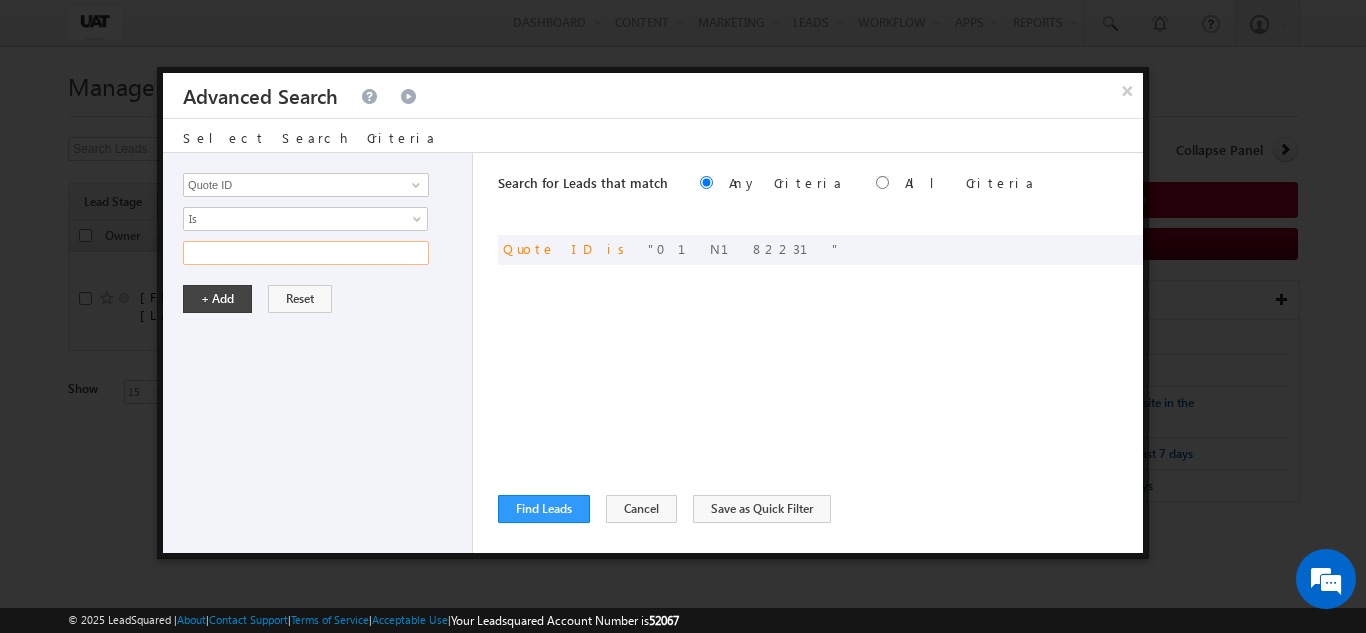 click at bounding box center (306, 253) 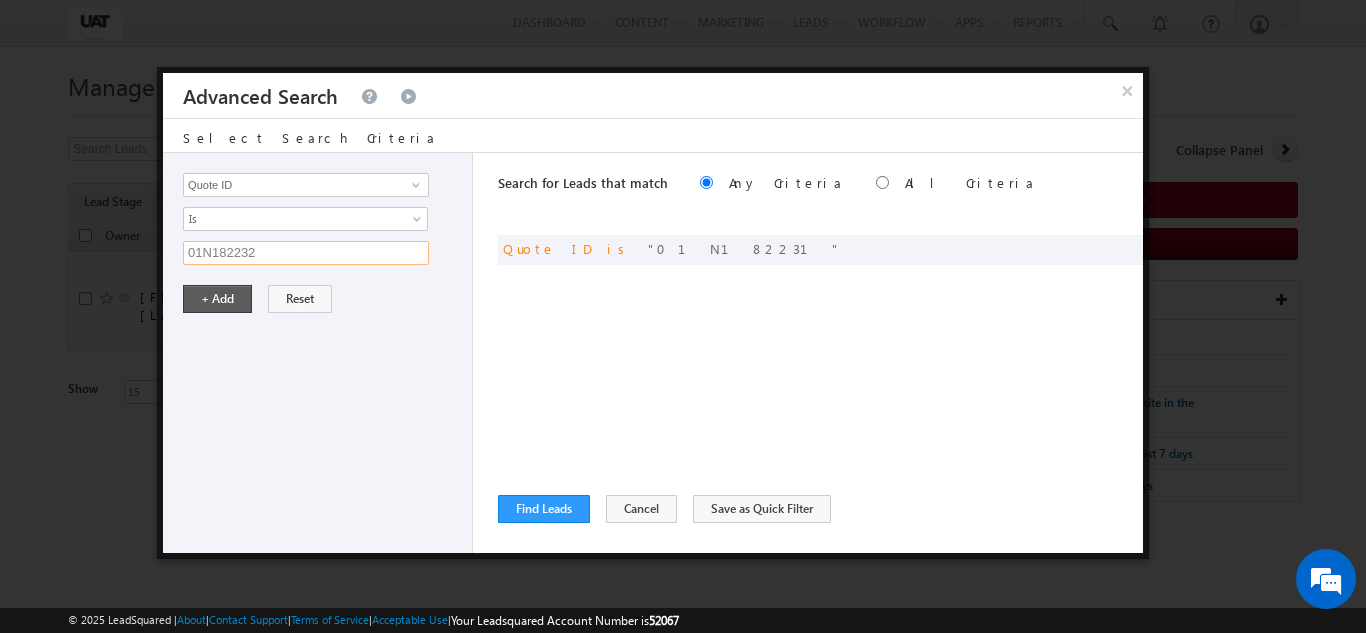 type on "01N182232" 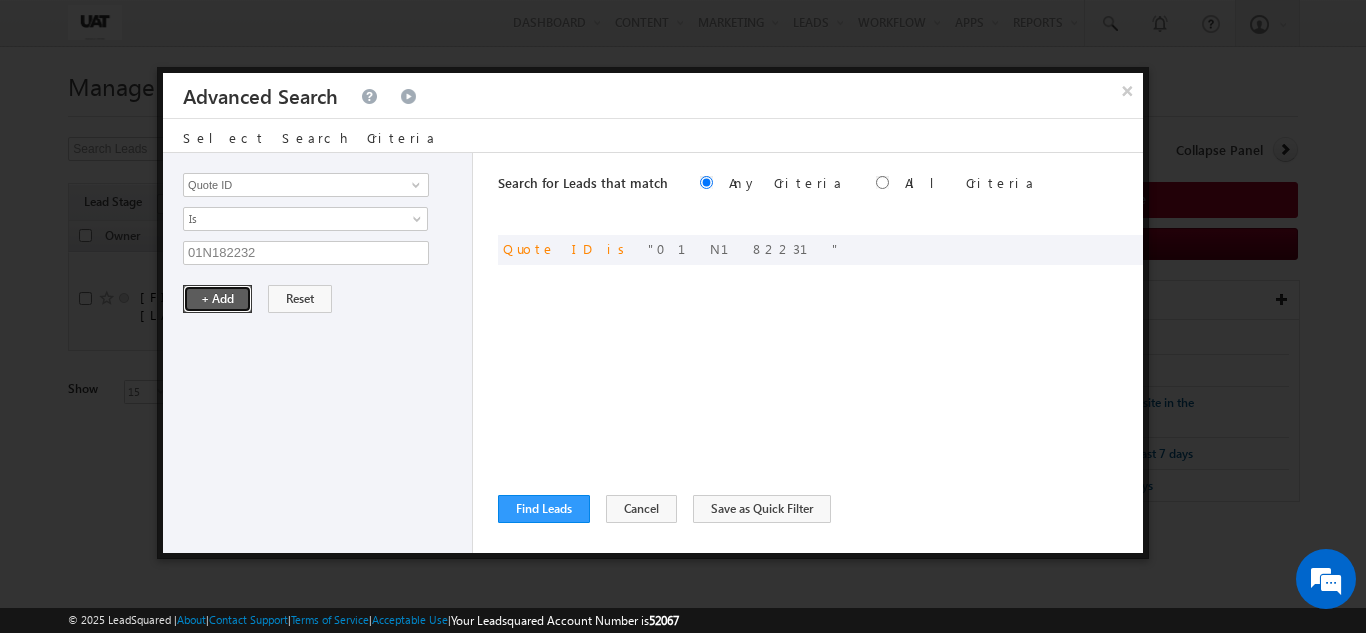 click on "+ Add" at bounding box center (217, 299) 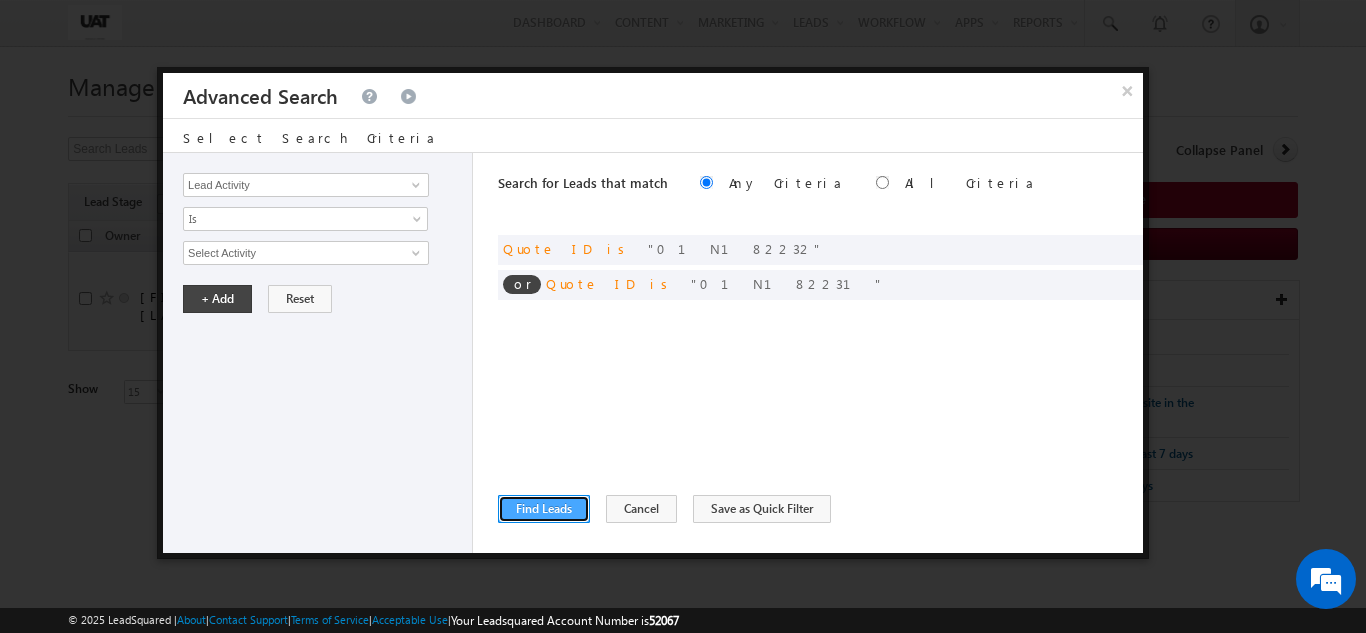 click on "Find Leads" at bounding box center (544, 509) 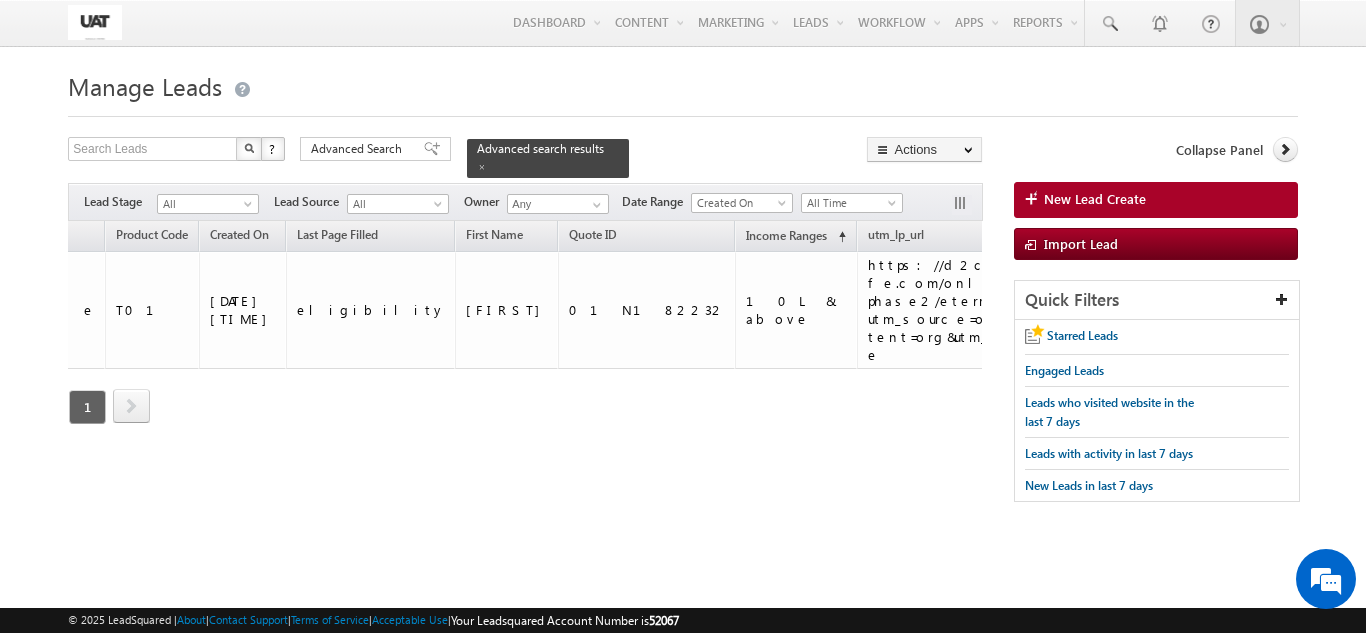scroll, scrollTop: 0, scrollLeft: 0, axis: both 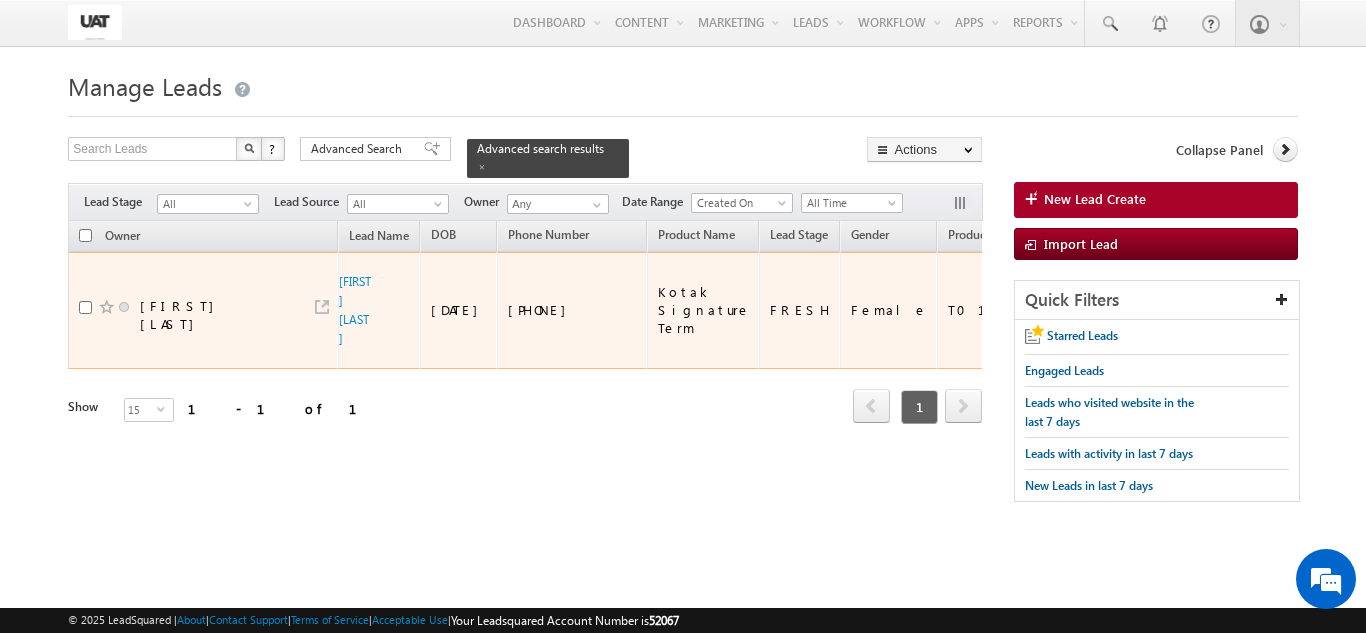 click on "[FIRST] [LAST]" at bounding box center (356, 310) 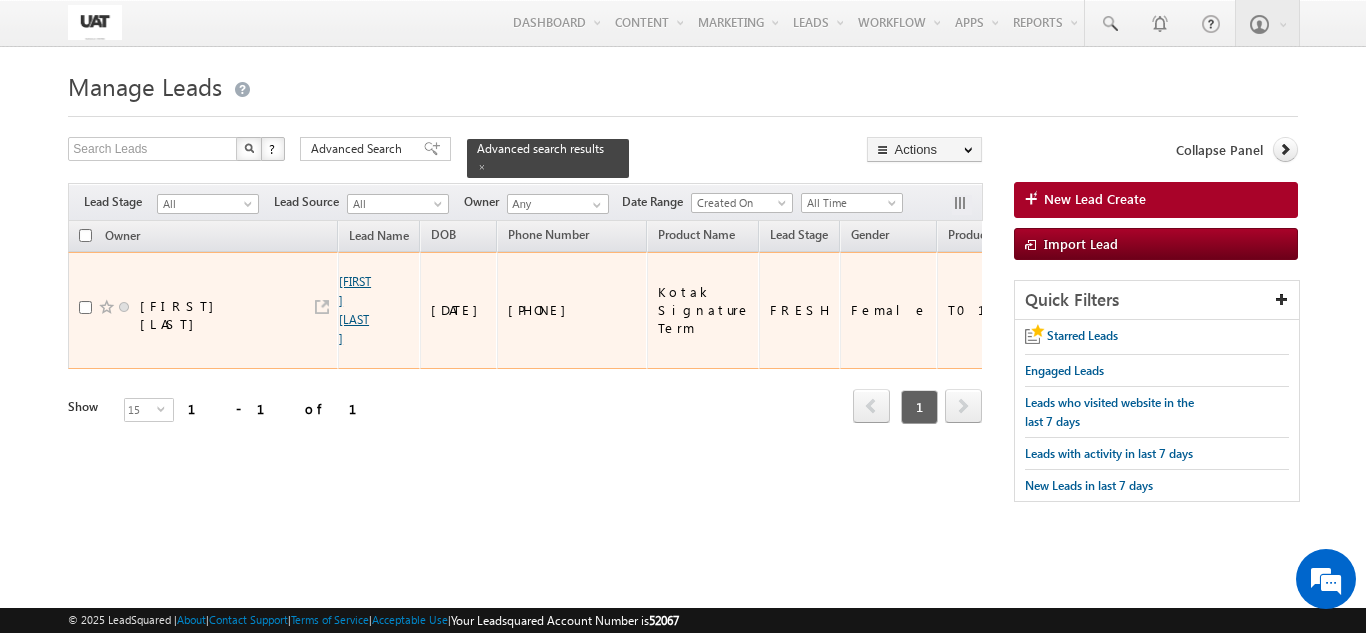click on "[FIRST] [LAST]" at bounding box center [355, 310] 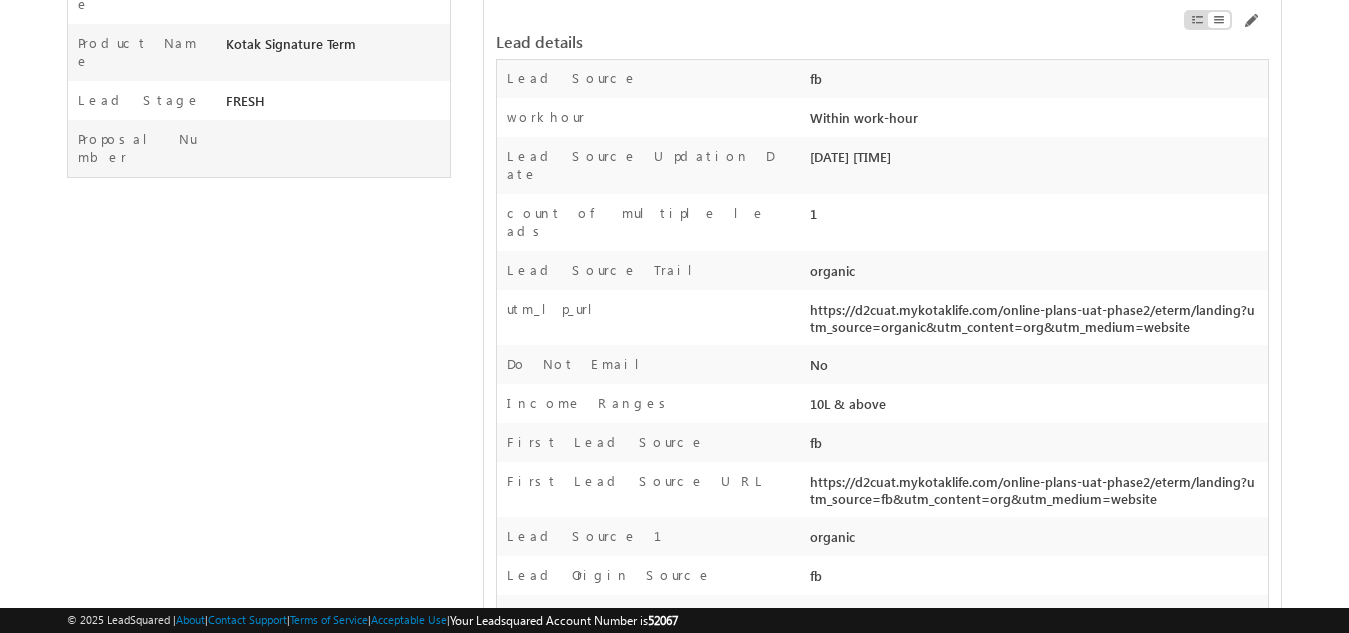 scroll, scrollTop: 900, scrollLeft: 0, axis: vertical 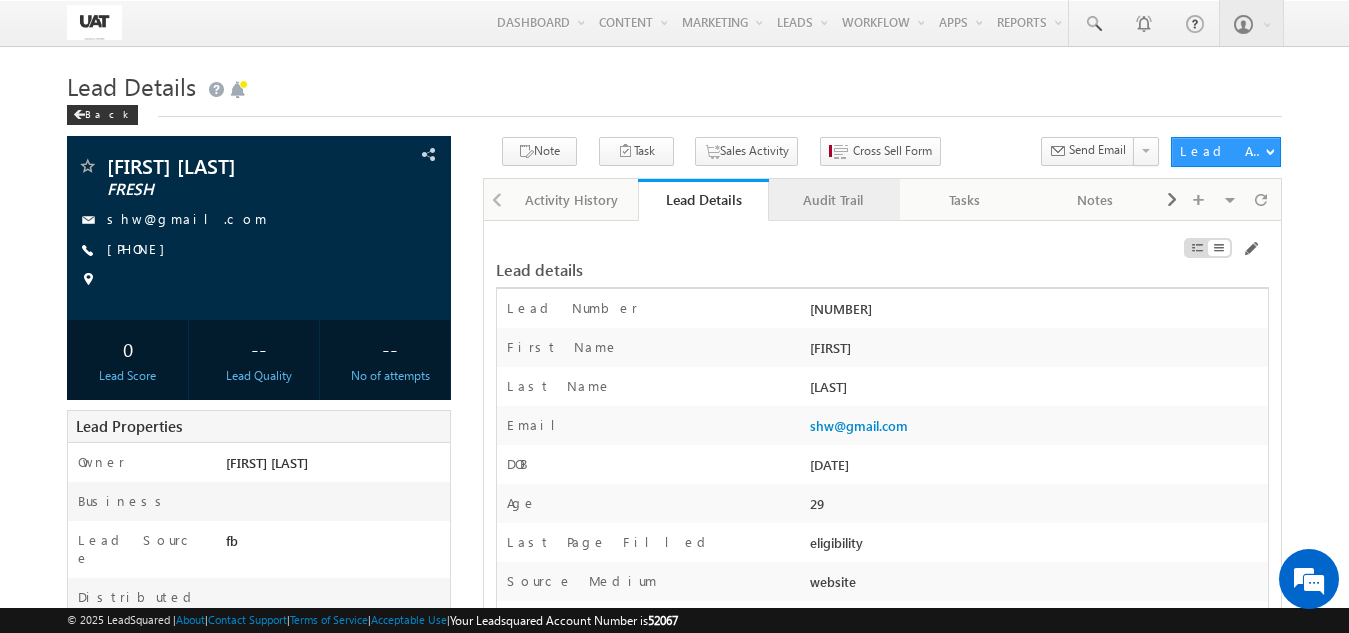 click on "Audit Trail" at bounding box center (833, 200) 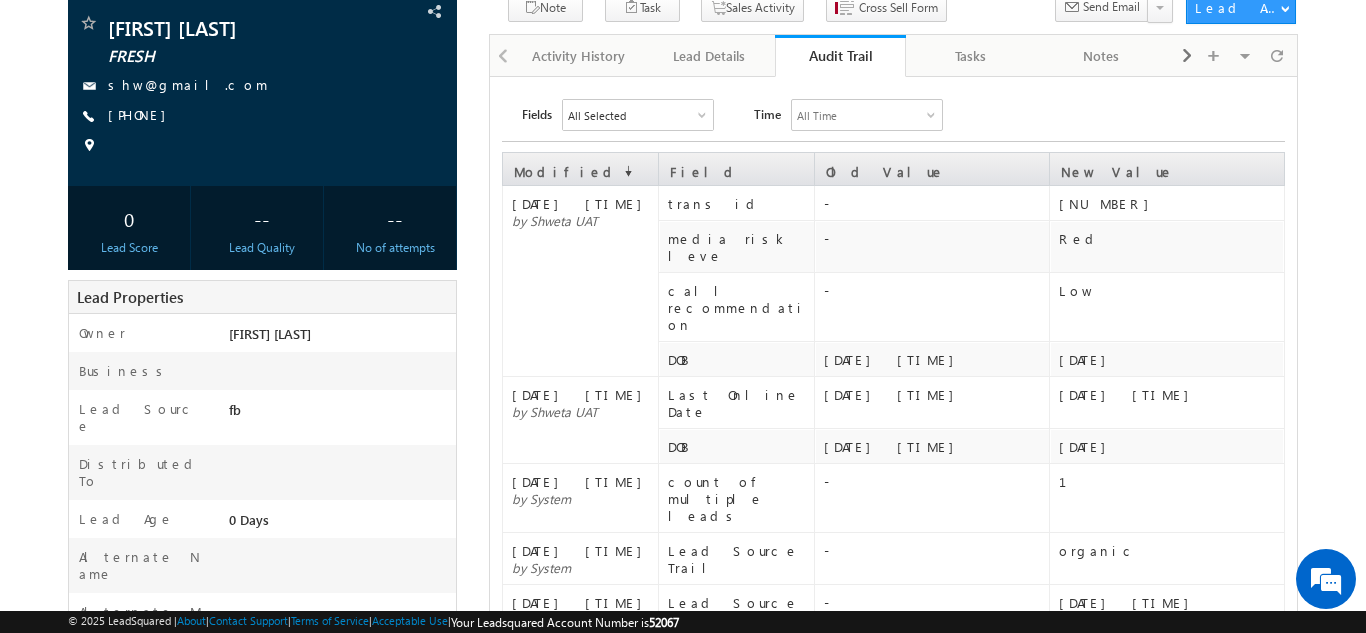 scroll, scrollTop: 0, scrollLeft: 0, axis: both 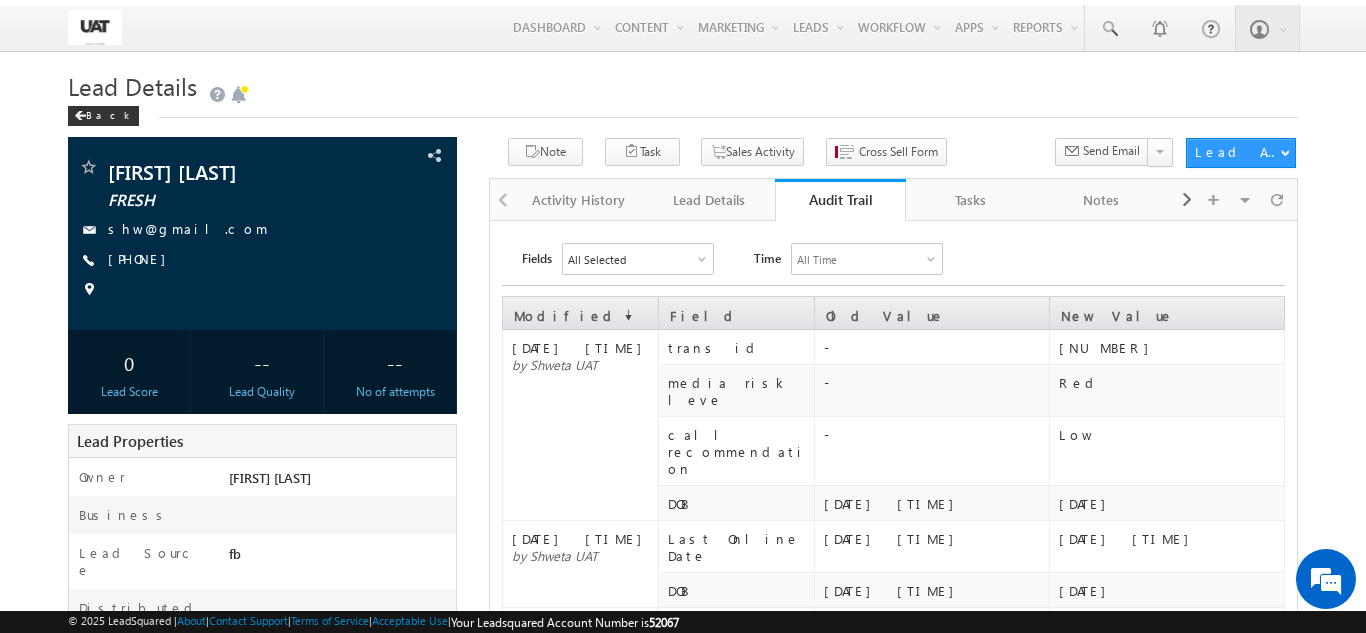 click on "Lead Details    Back" at bounding box center [682, 104] 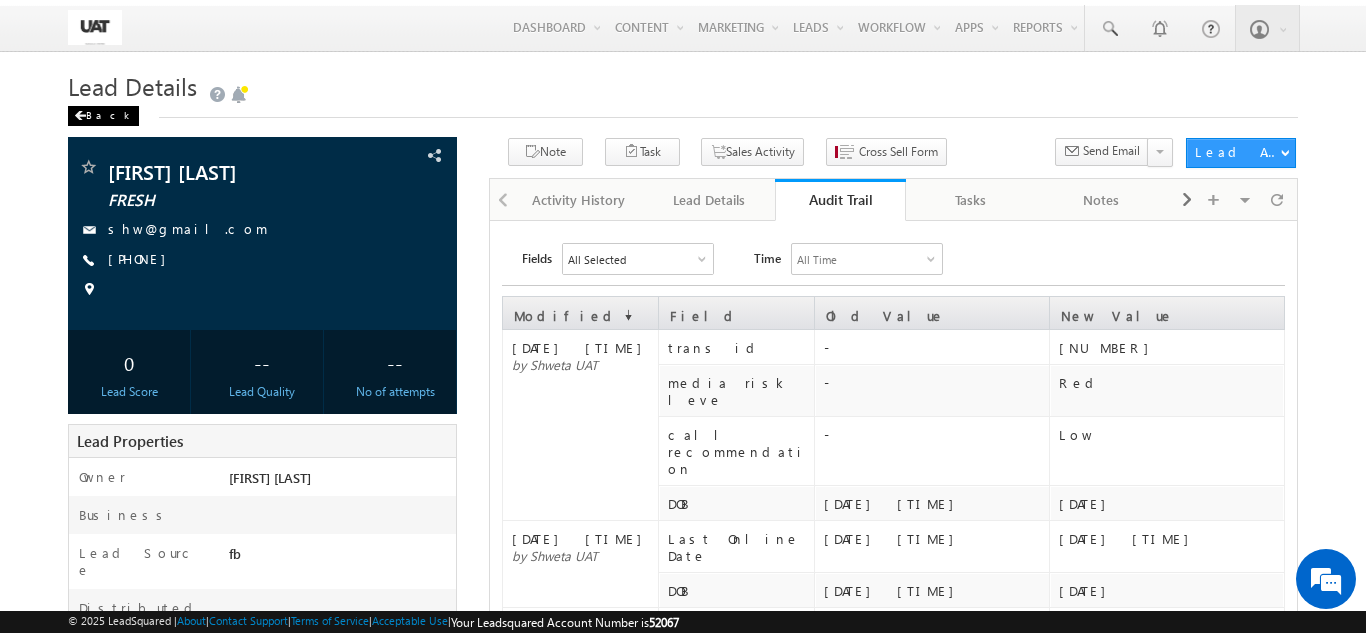 click on "Back" at bounding box center (103, 116) 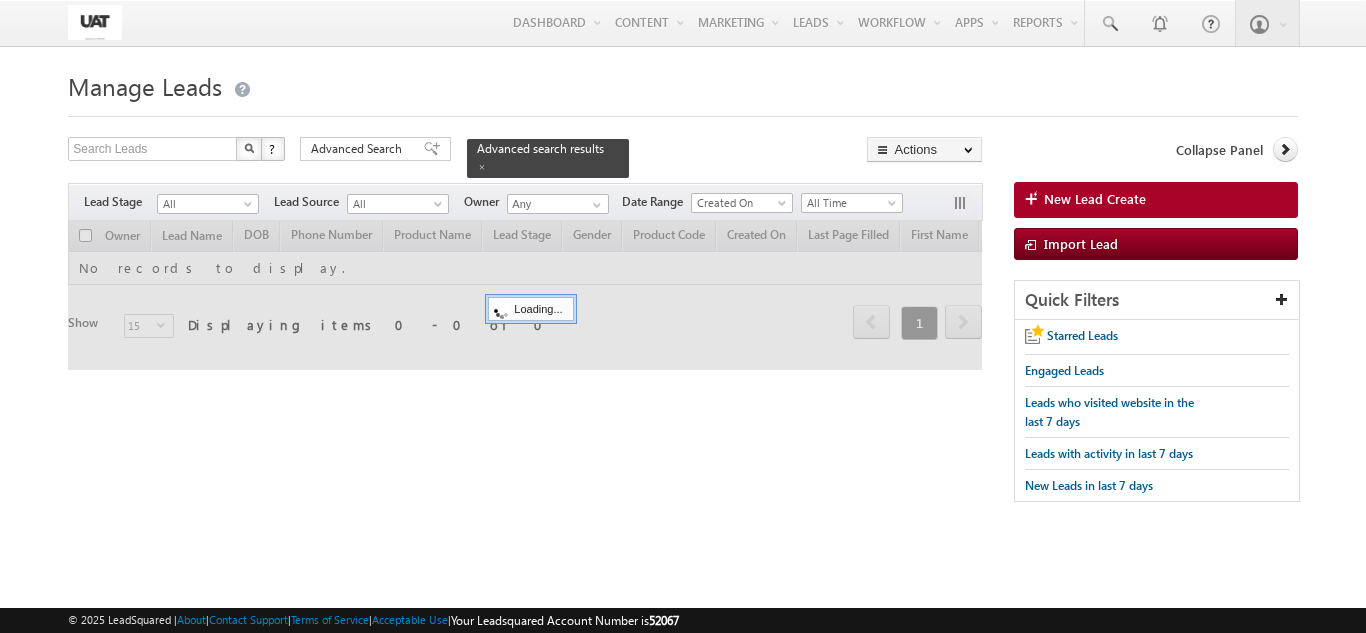 scroll, scrollTop: 0, scrollLeft: 0, axis: both 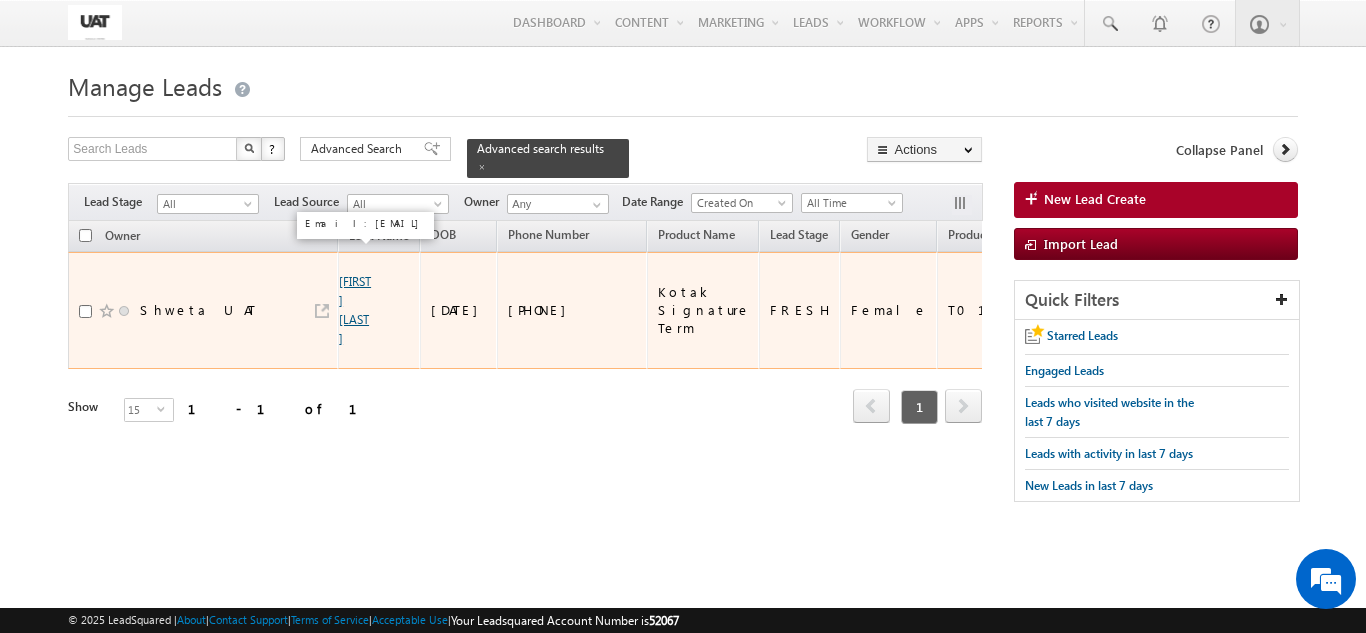 click on "[FIRST] [LAST]" at bounding box center (355, 310) 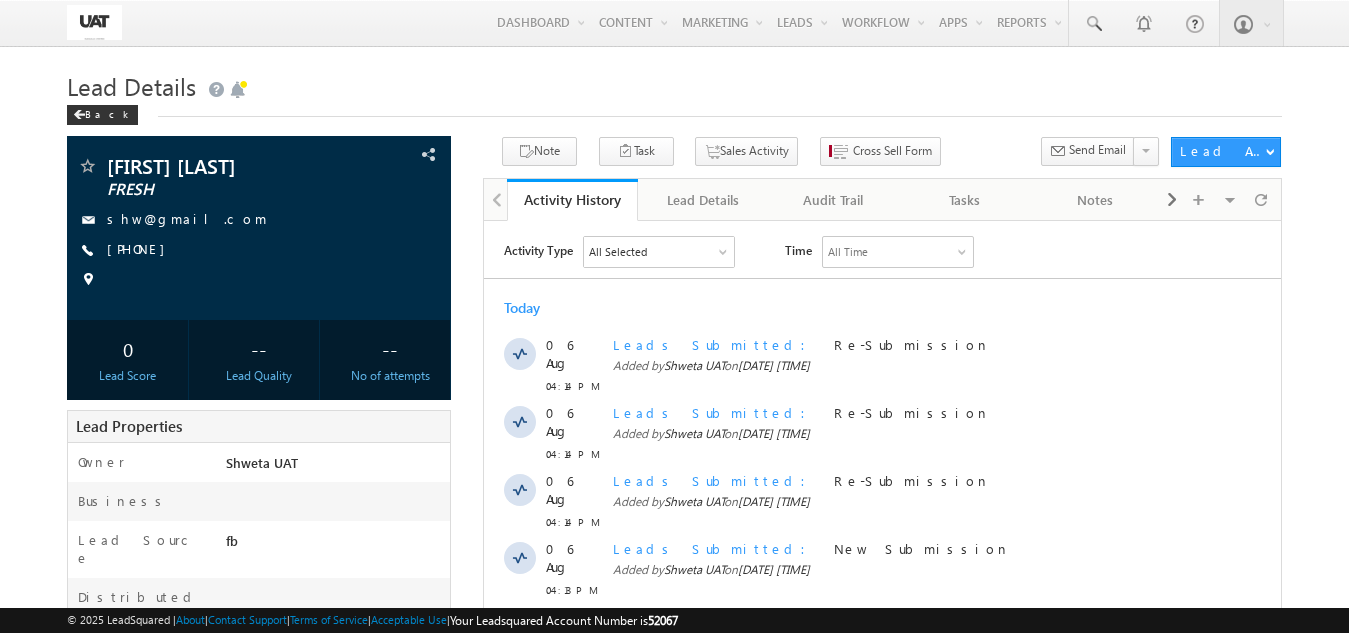 scroll, scrollTop: 0, scrollLeft: 0, axis: both 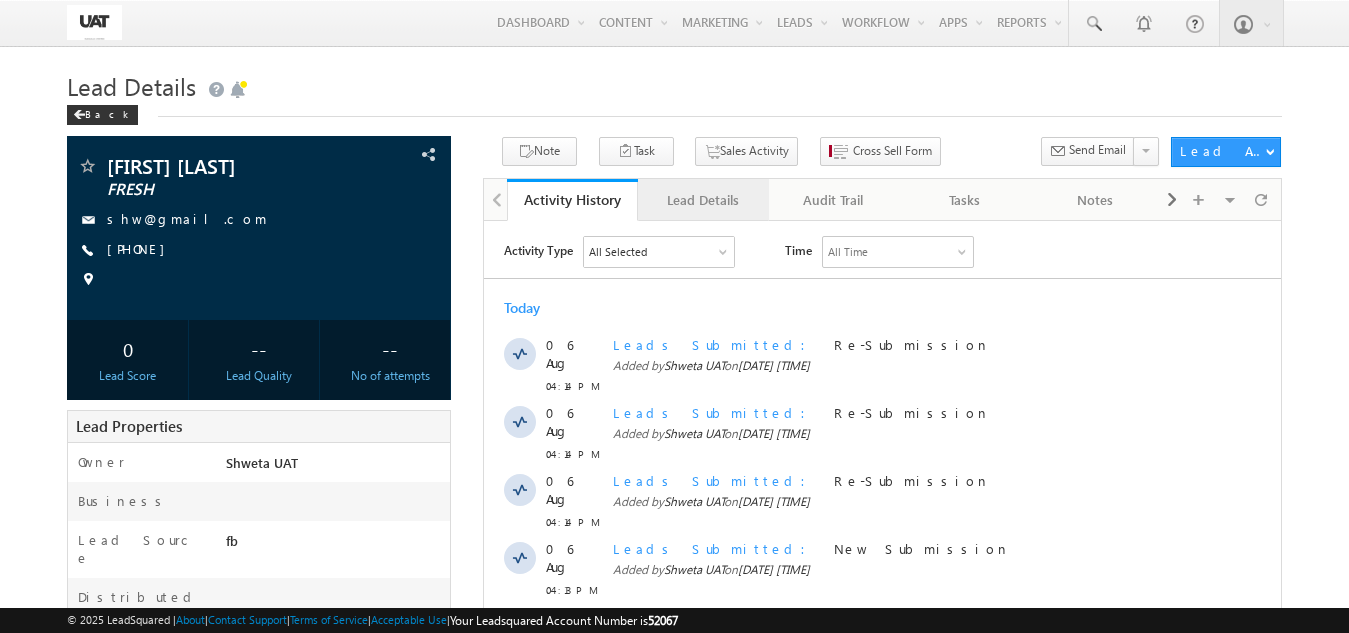 click on "Lead Details" at bounding box center (702, 200) 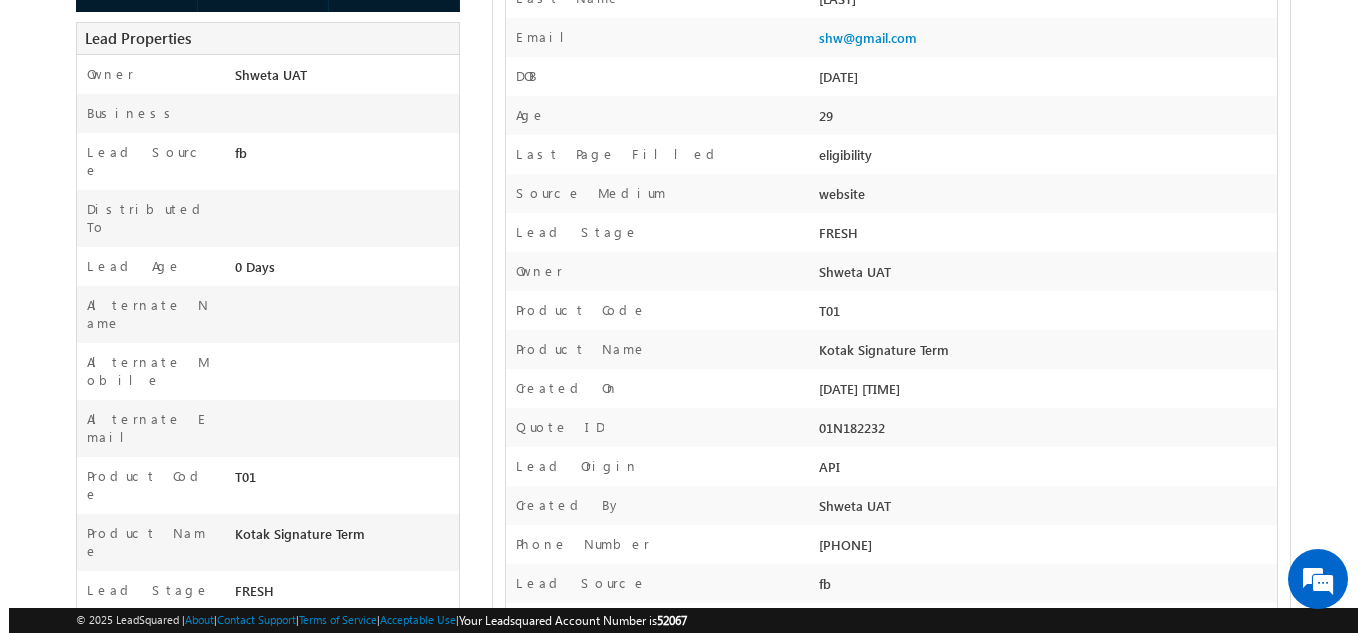 scroll, scrollTop: 100, scrollLeft: 0, axis: vertical 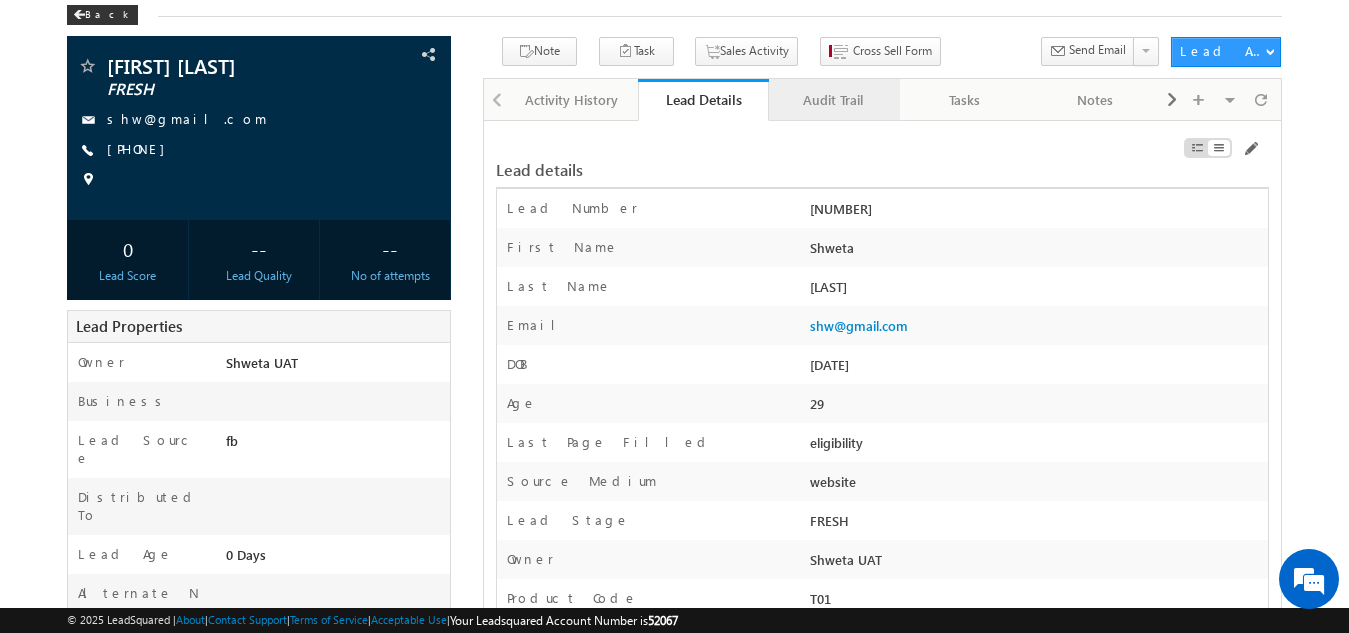 click on "Audit Trail" at bounding box center [833, 100] 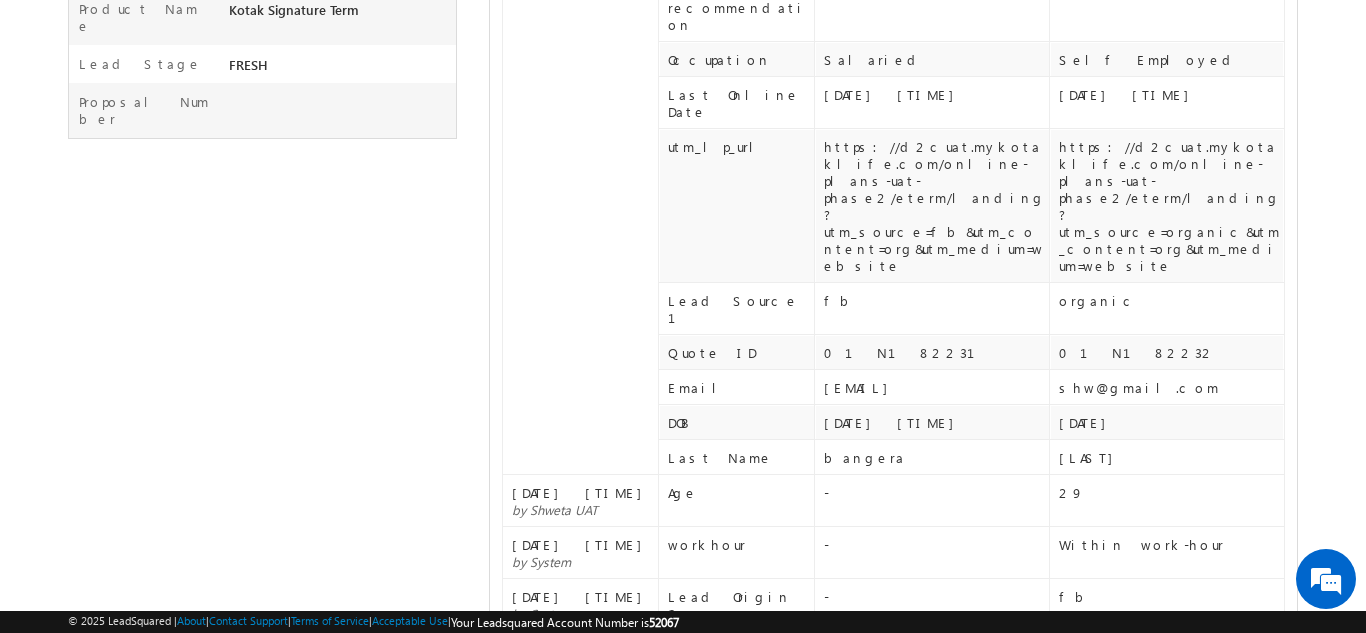 scroll, scrollTop: 923, scrollLeft: 0, axis: vertical 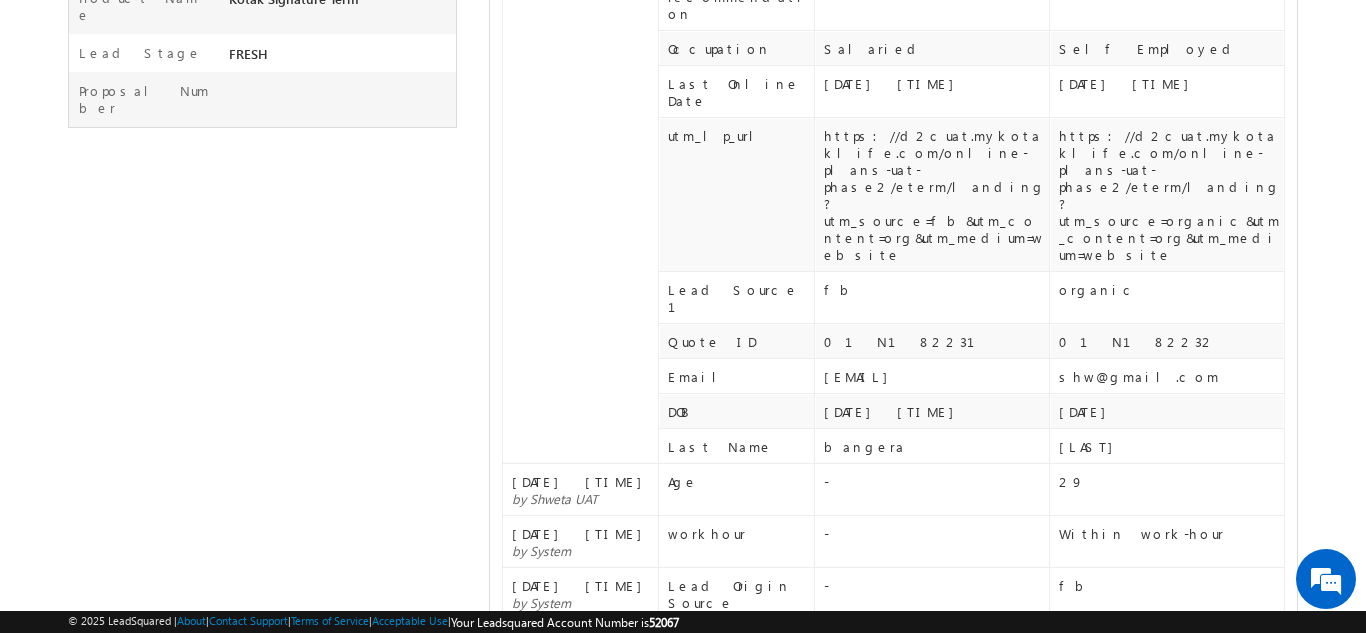 click on "Show More" at bounding box center (893, 861) 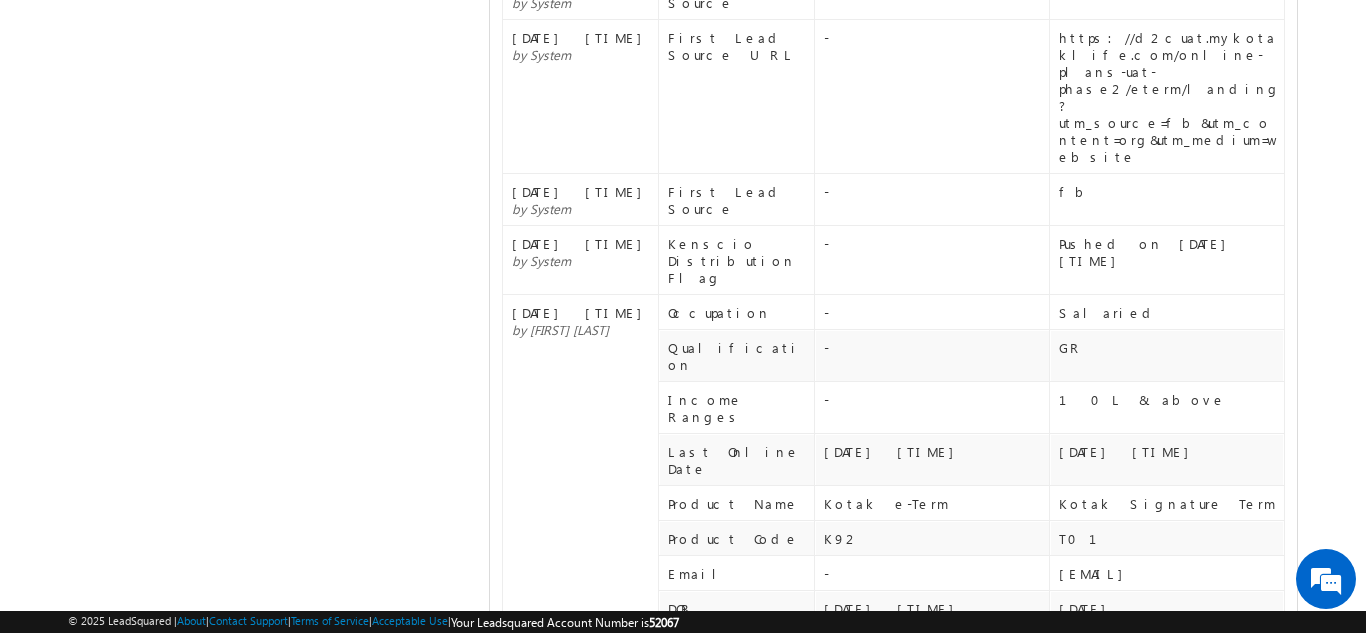 scroll, scrollTop: 0, scrollLeft: 0, axis: both 